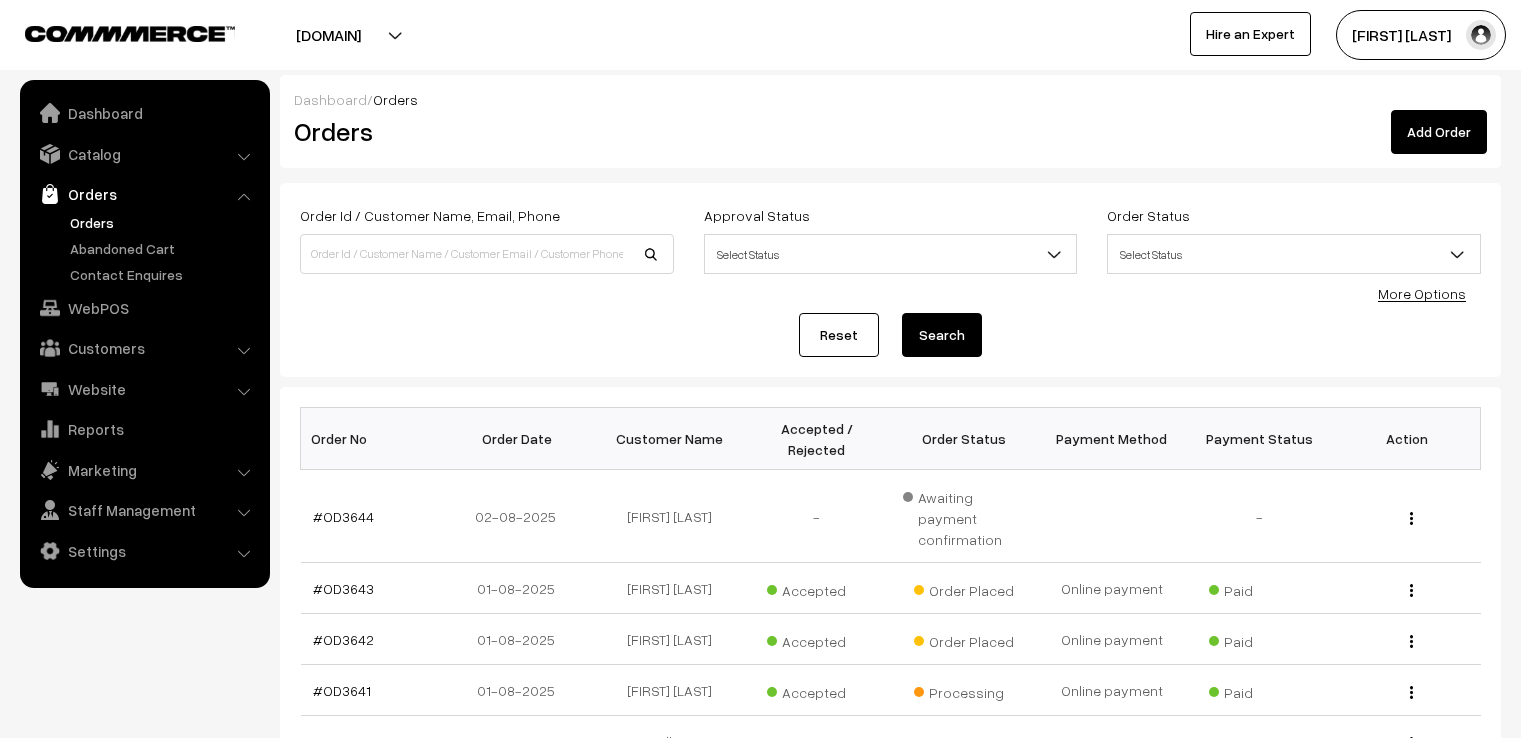 scroll, scrollTop: 0, scrollLeft: 0, axis: both 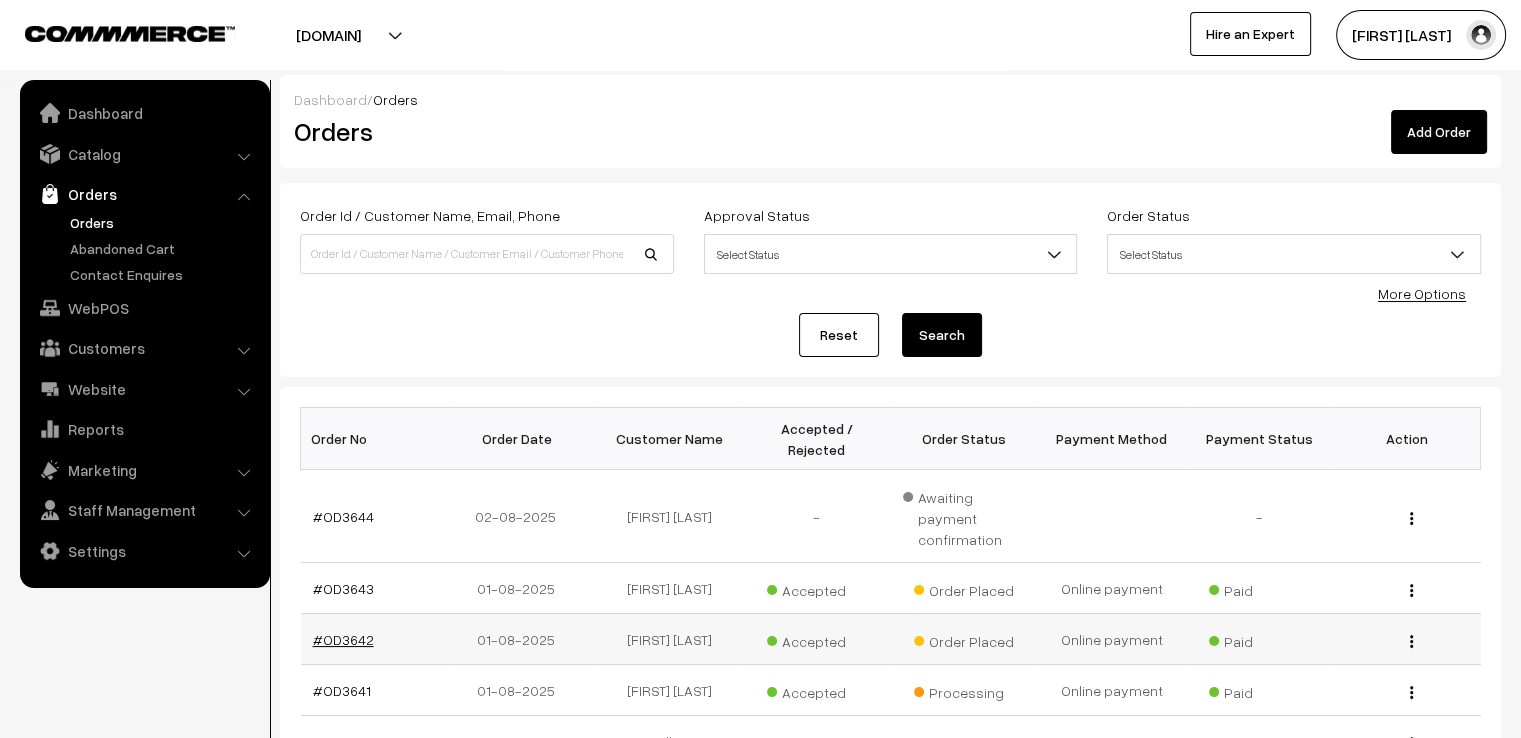 click on "#OD3642" at bounding box center (343, 639) 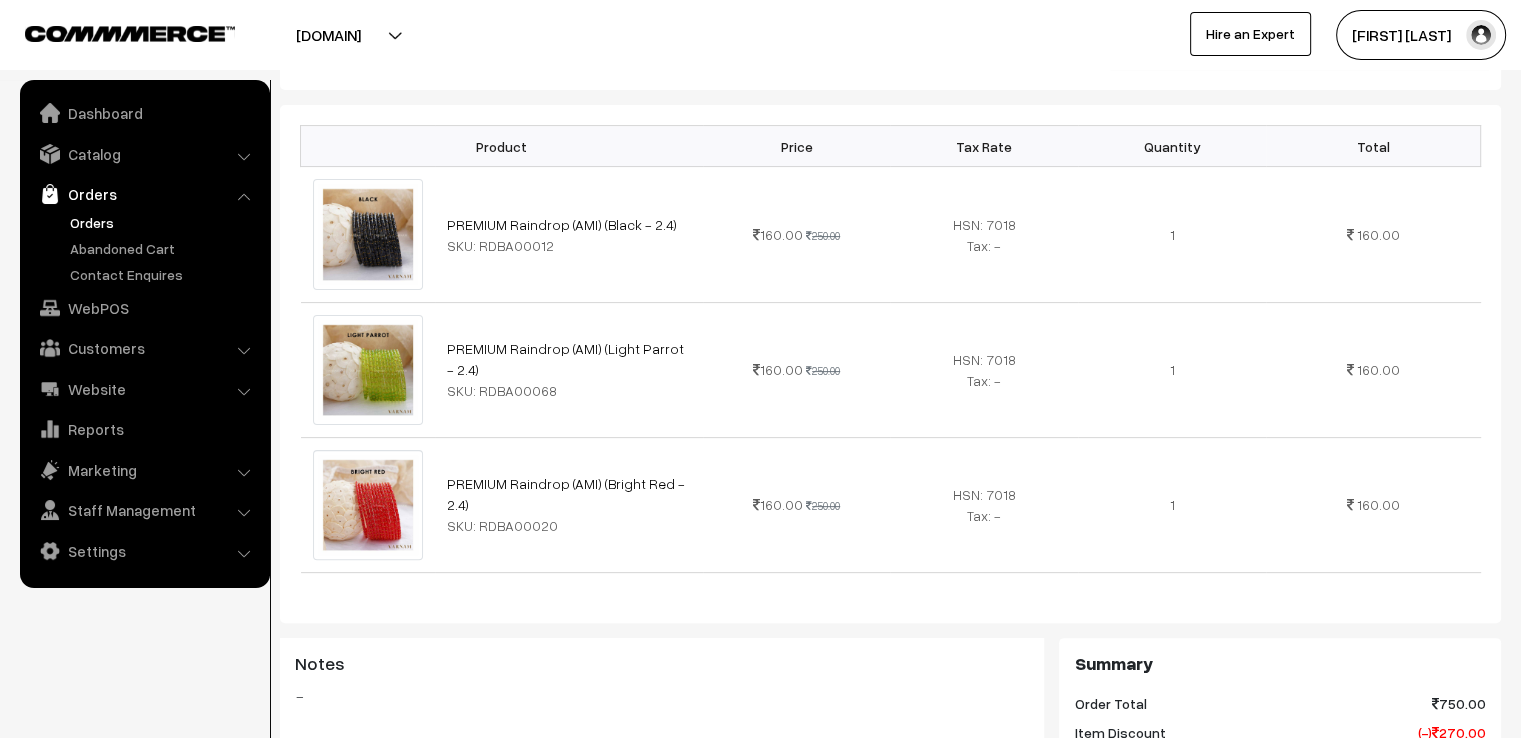 scroll, scrollTop: 0, scrollLeft: 0, axis: both 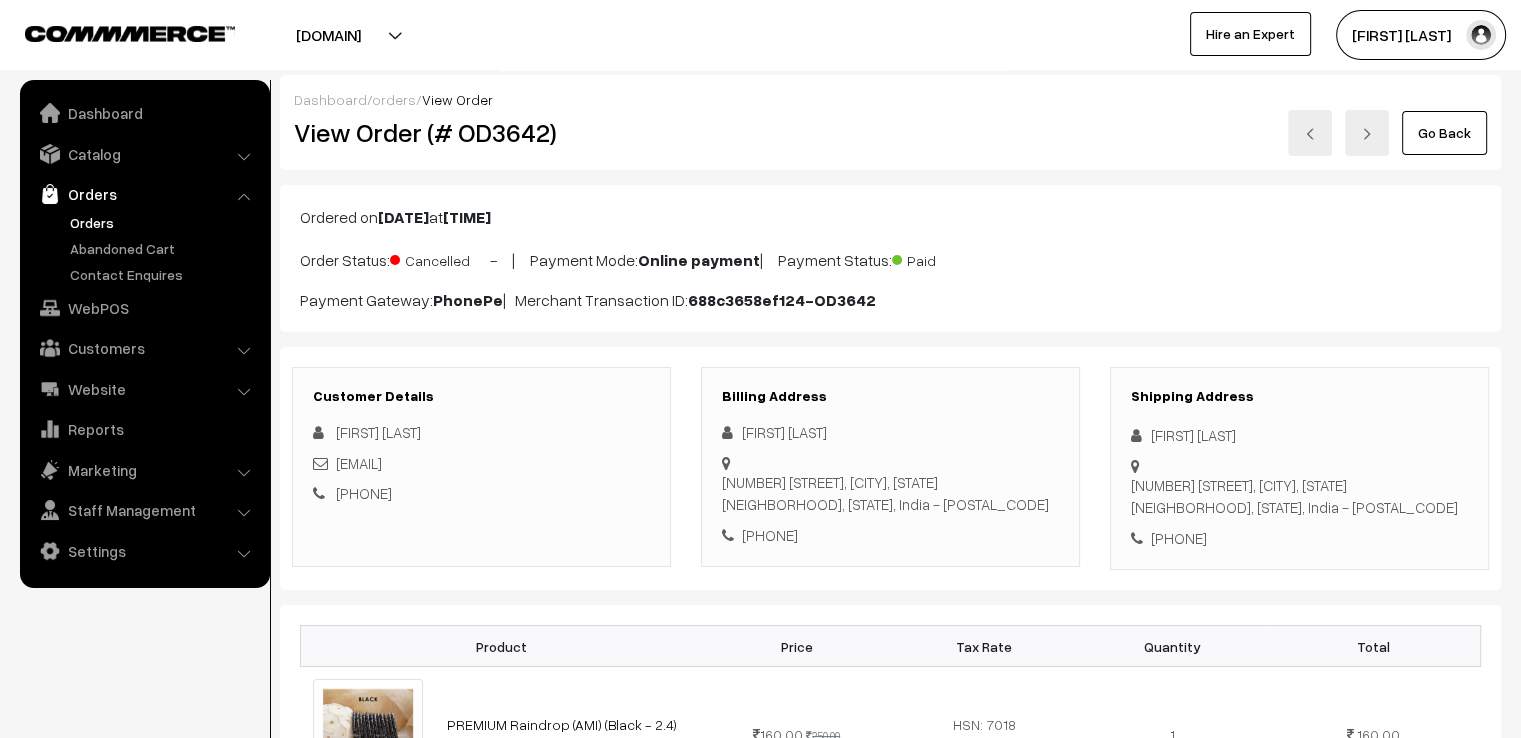 click at bounding box center (1310, 133) 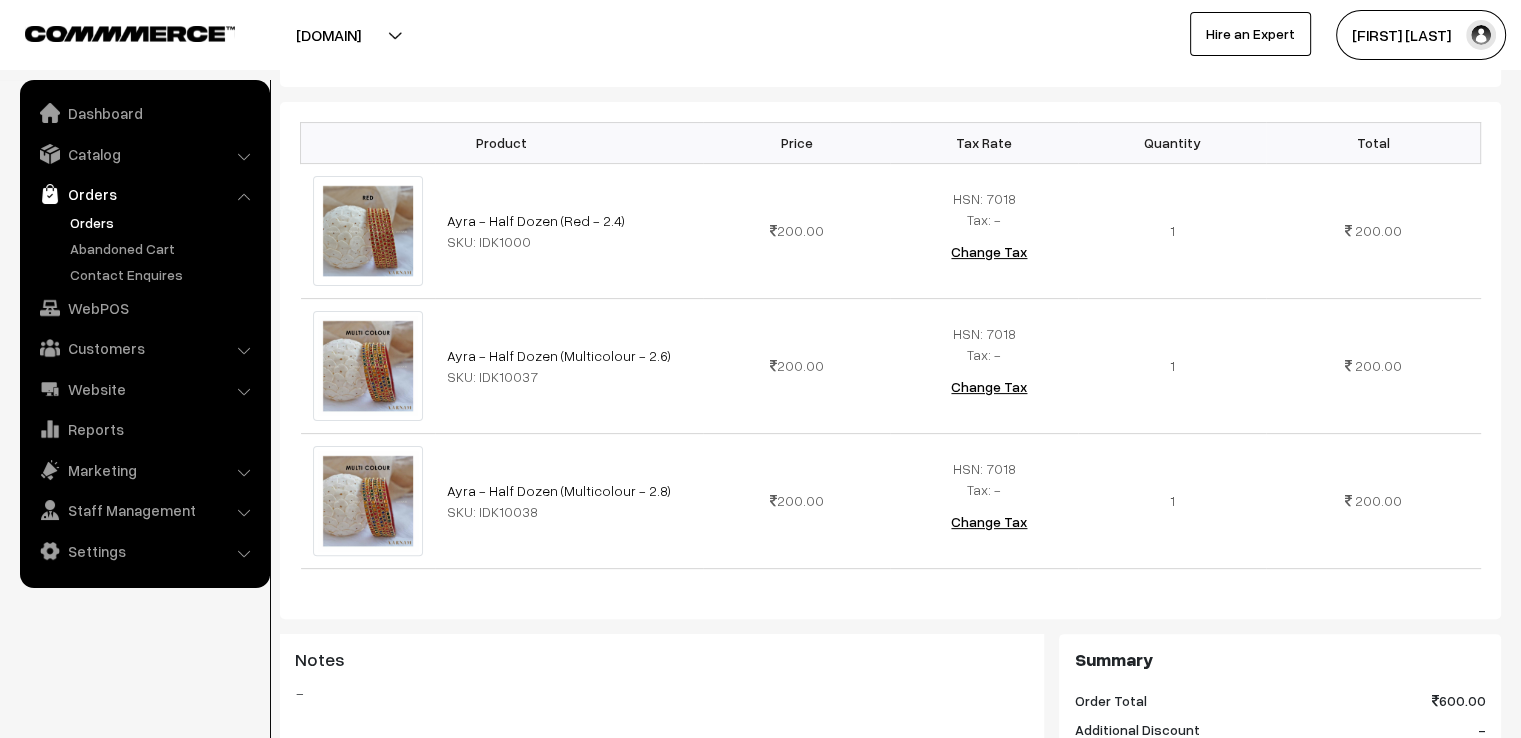 scroll, scrollTop: 0, scrollLeft: 0, axis: both 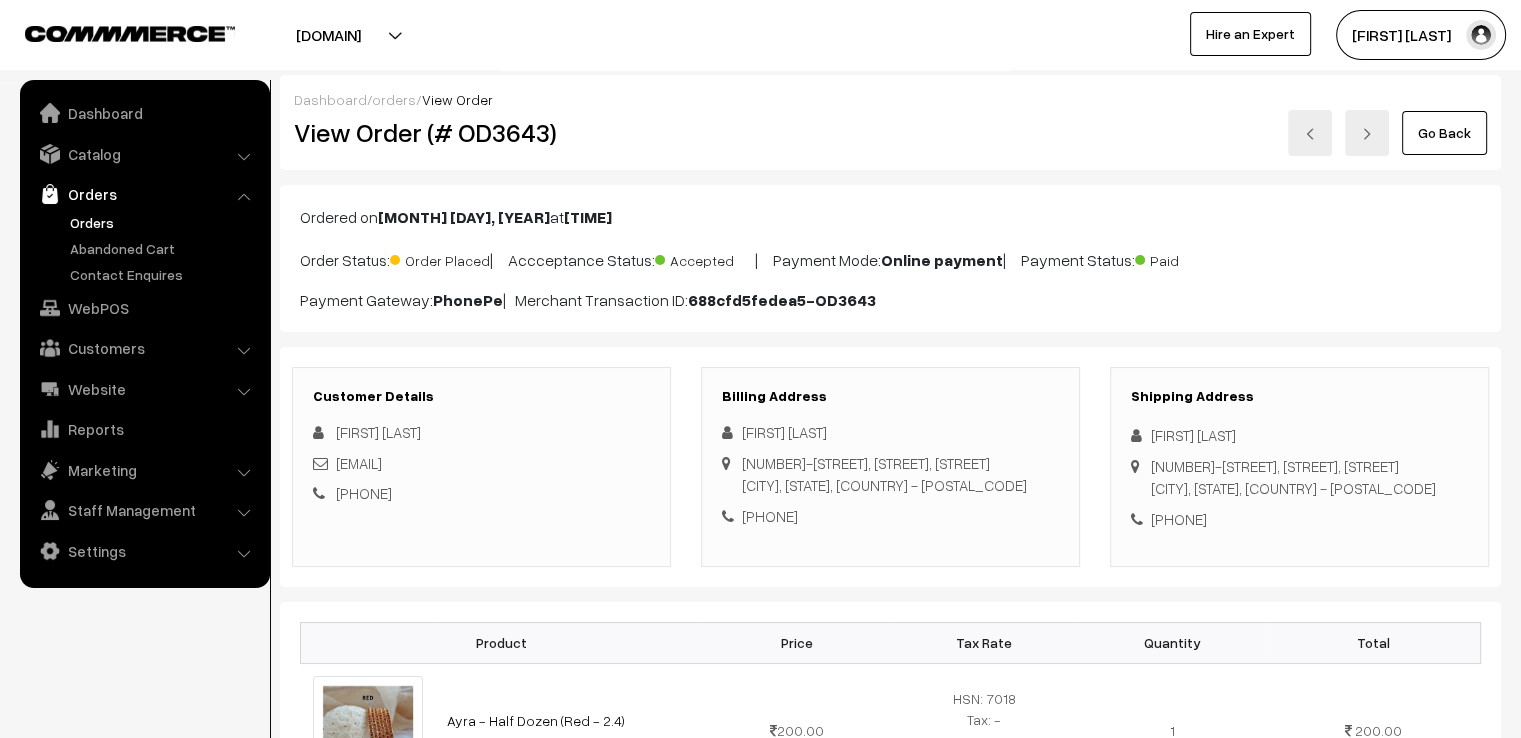 click at bounding box center [1310, 133] 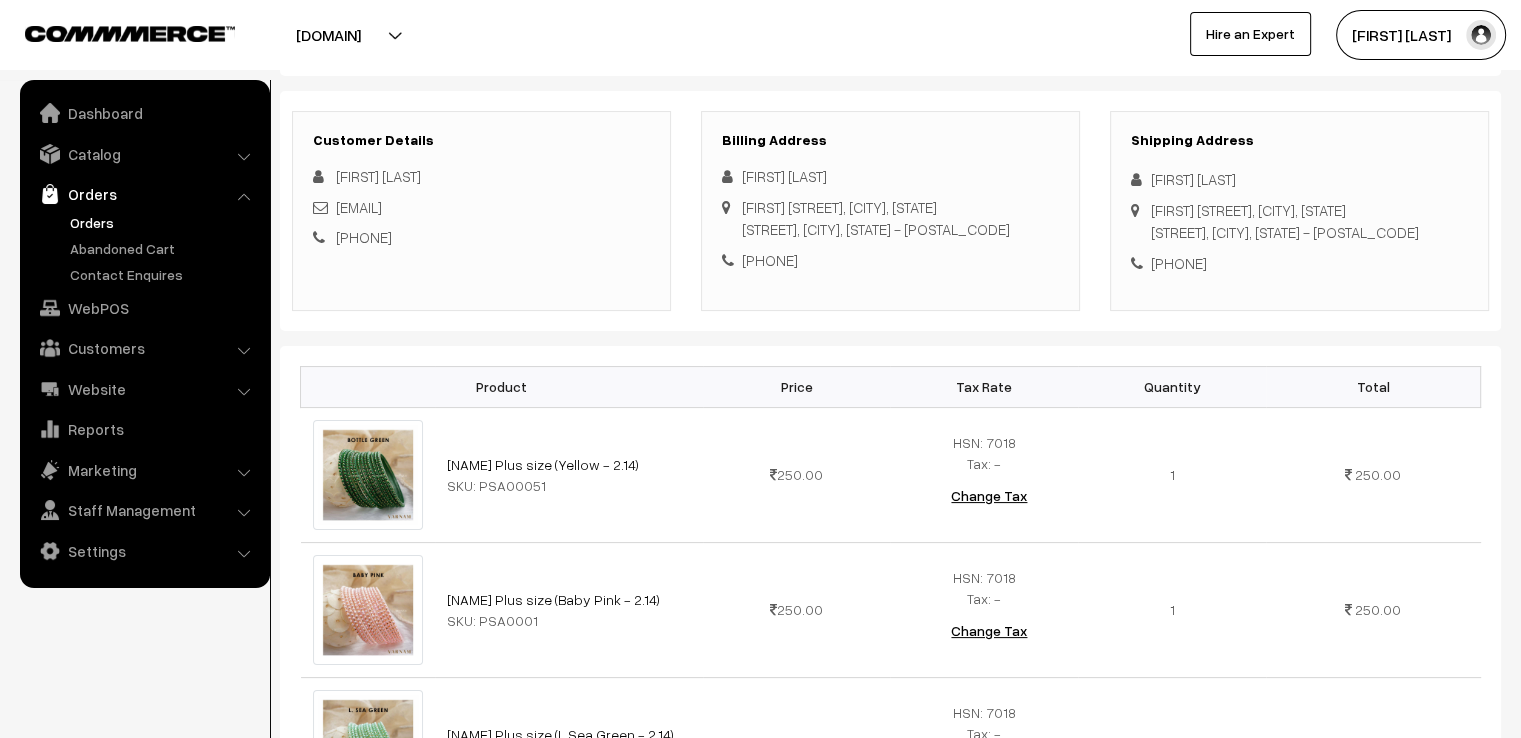 scroll, scrollTop: 0, scrollLeft: 0, axis: both 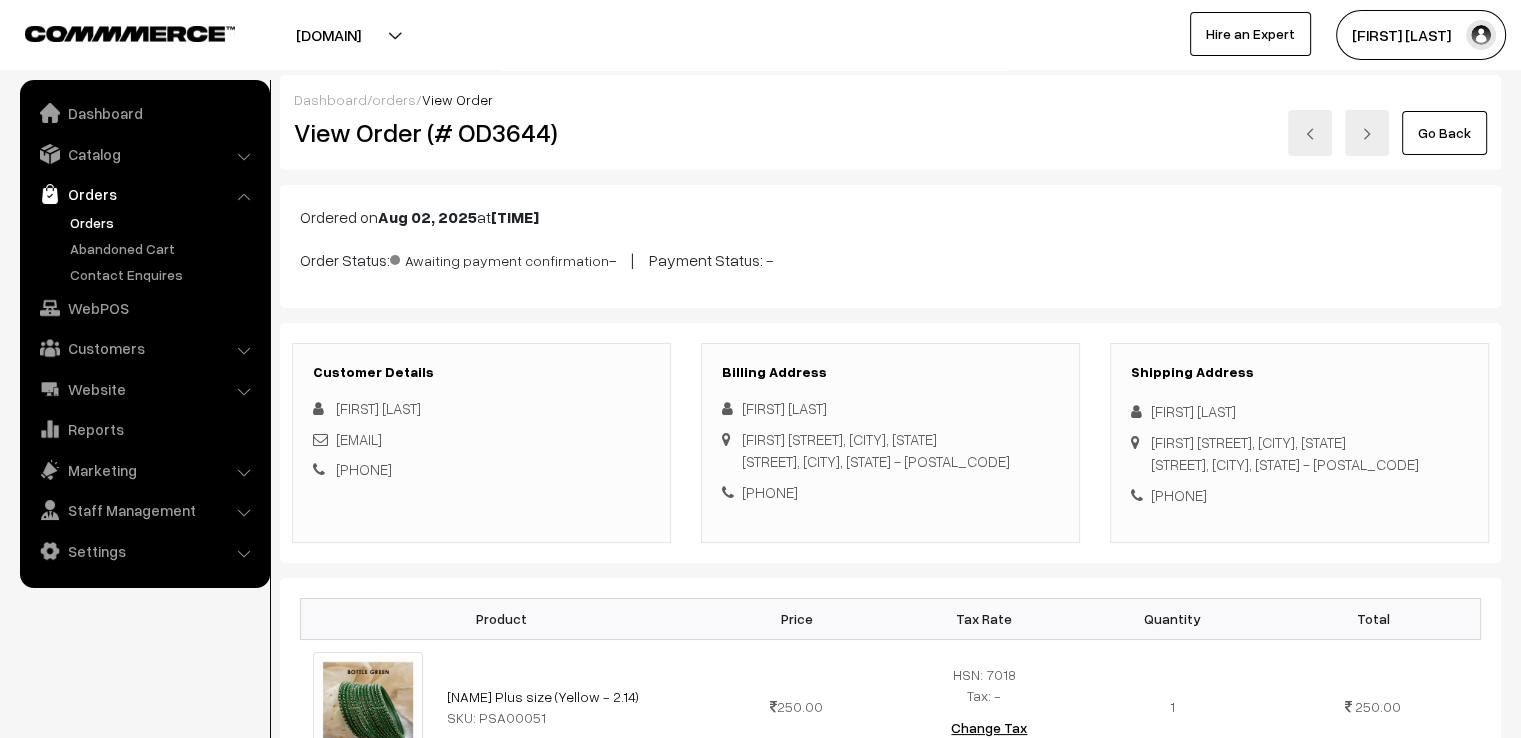 click at bounding box center [1310, 133] 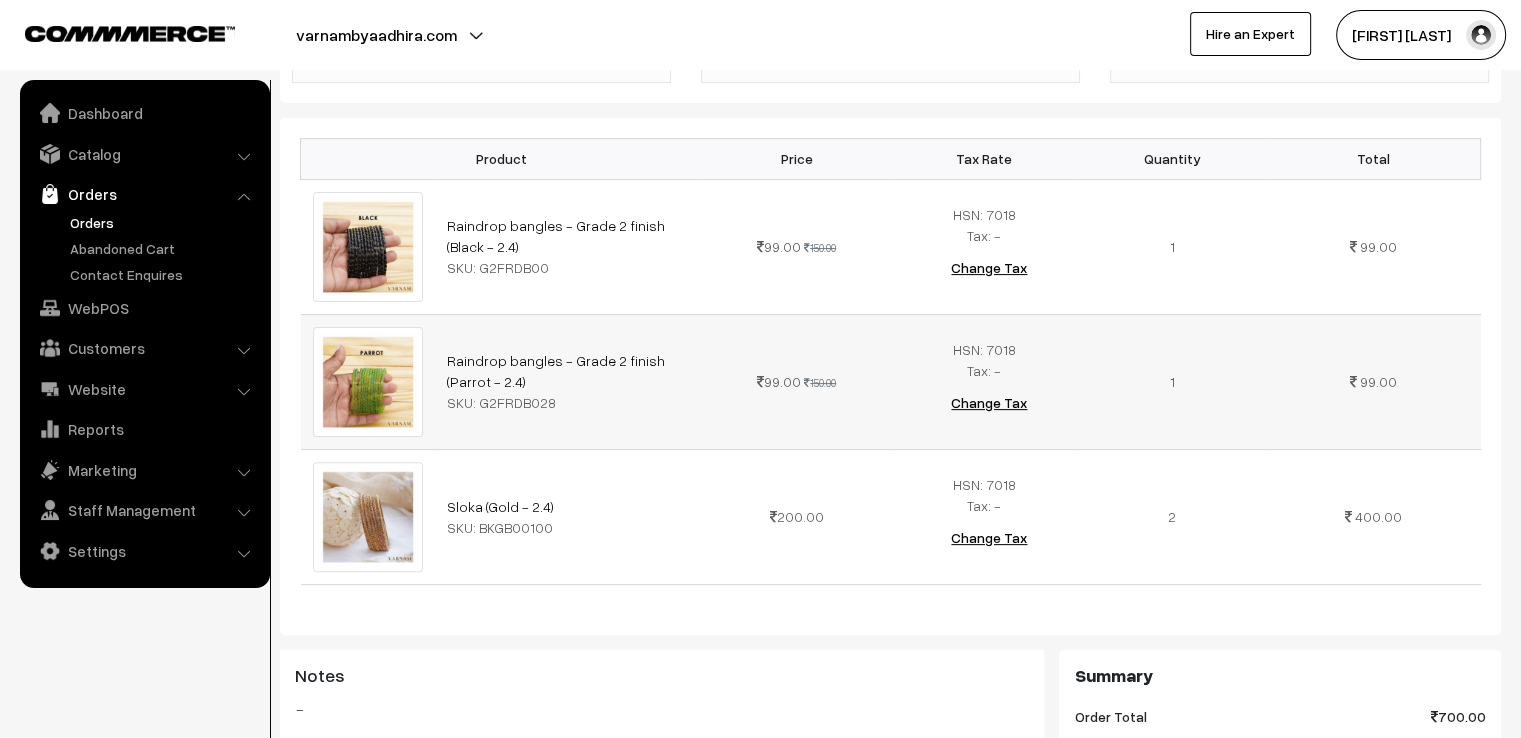 scroll, scrollTop: 0, scrollLeft: 0, axis: both 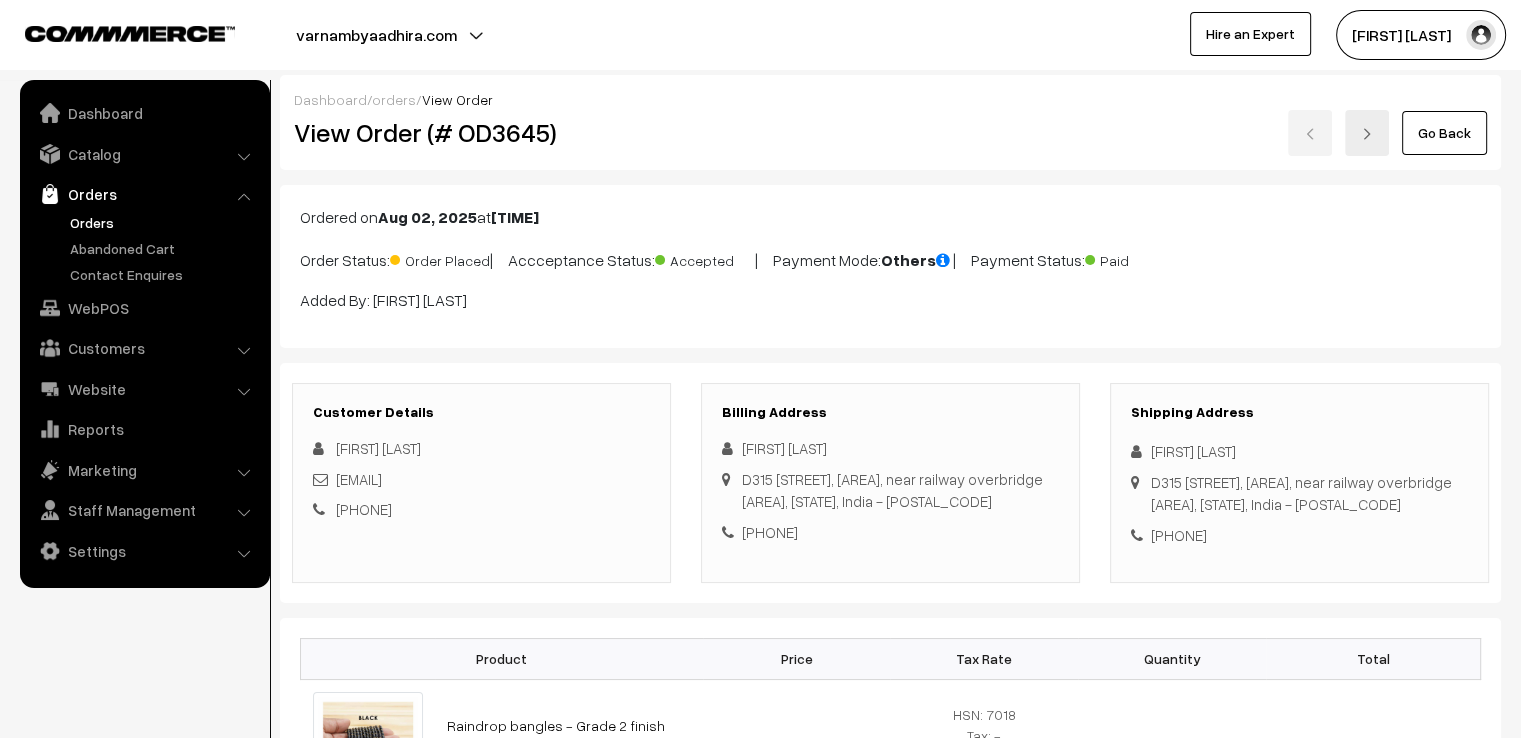 click on "Customer Details
[FIRST] [LAST]
[EMAIL]
[PHONE]
Billing Address
[FIRST] [LAST]" at bounding box center [890, 483] 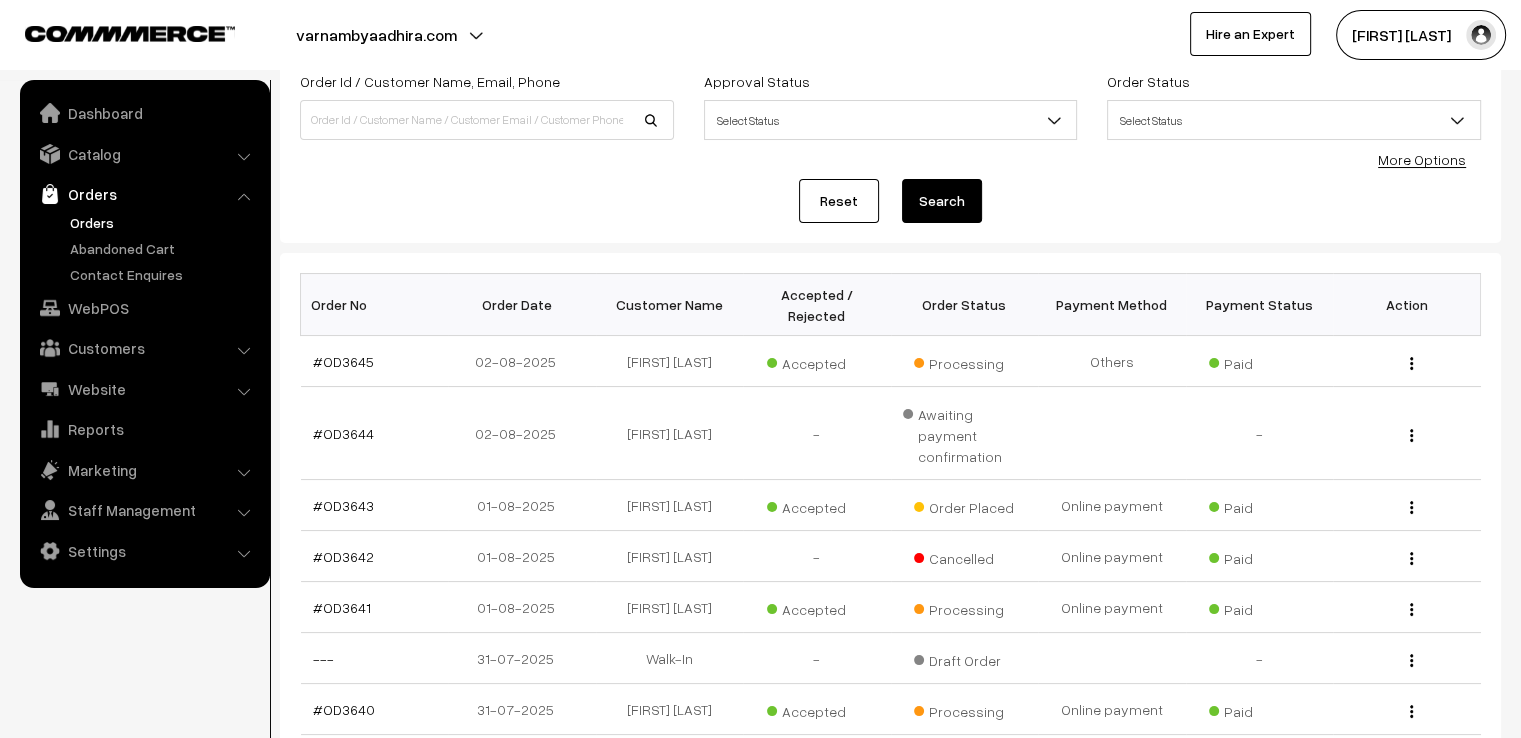 scroll, scrollTop: 160, scrollLeft: 0, axis: vertical 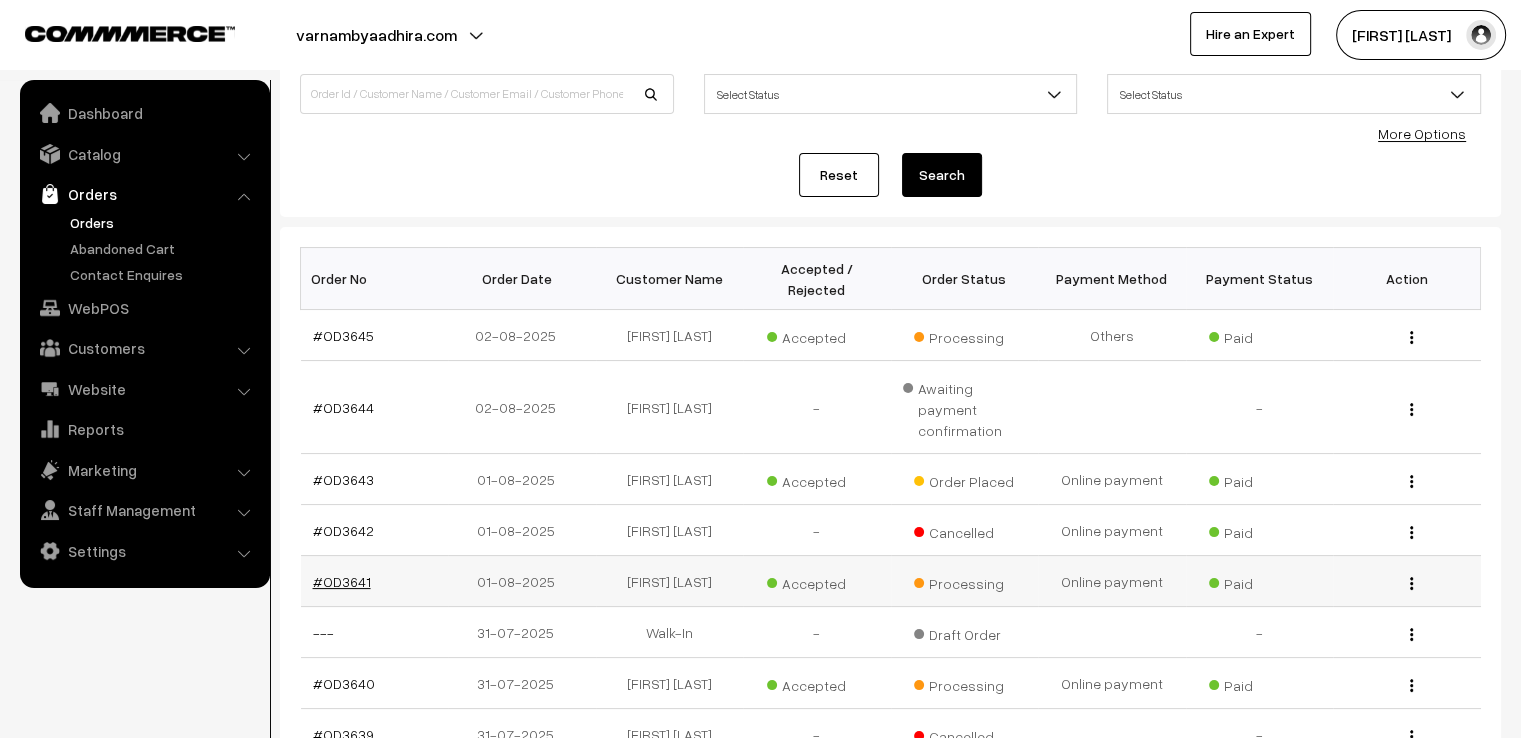 click on "#OD3641" at bounding box center [342, 581] 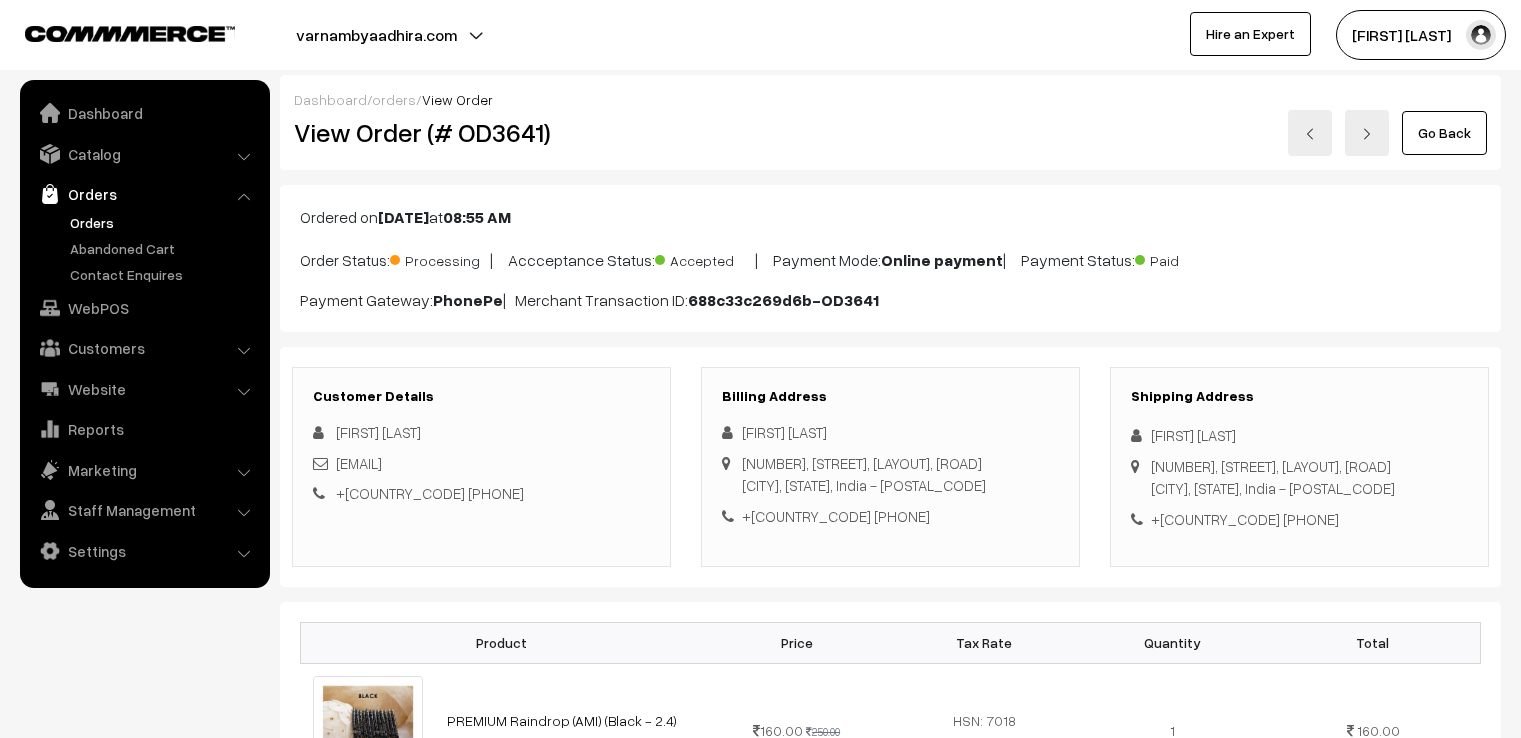 scroll, scrollTop: 0, scrollLeft: 0, axis: both 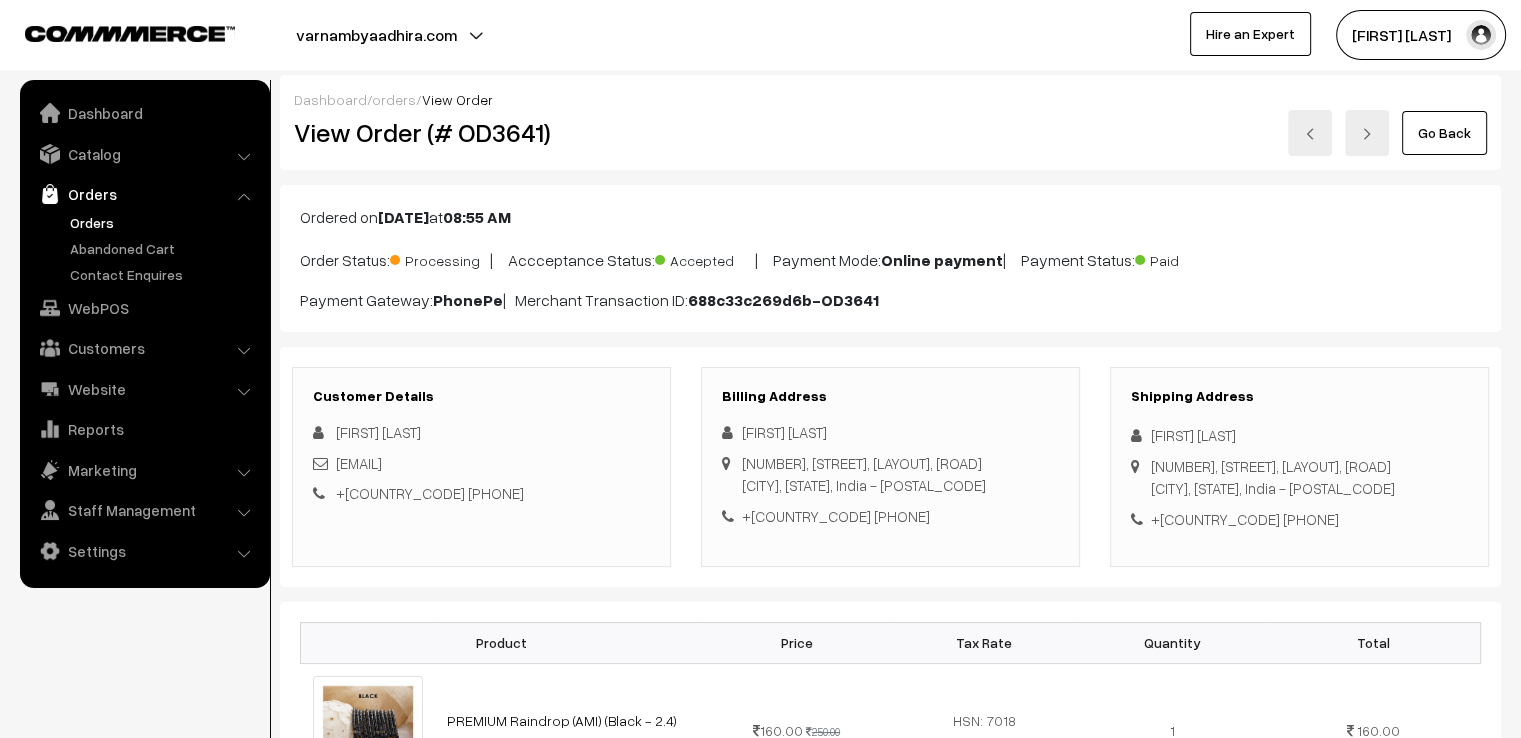 click on "Customer Details
Swetha s
vsswetha642000@gmail.com
+91 9942233217
Billing Address
Swetha s" at bounding box center [890, 467] 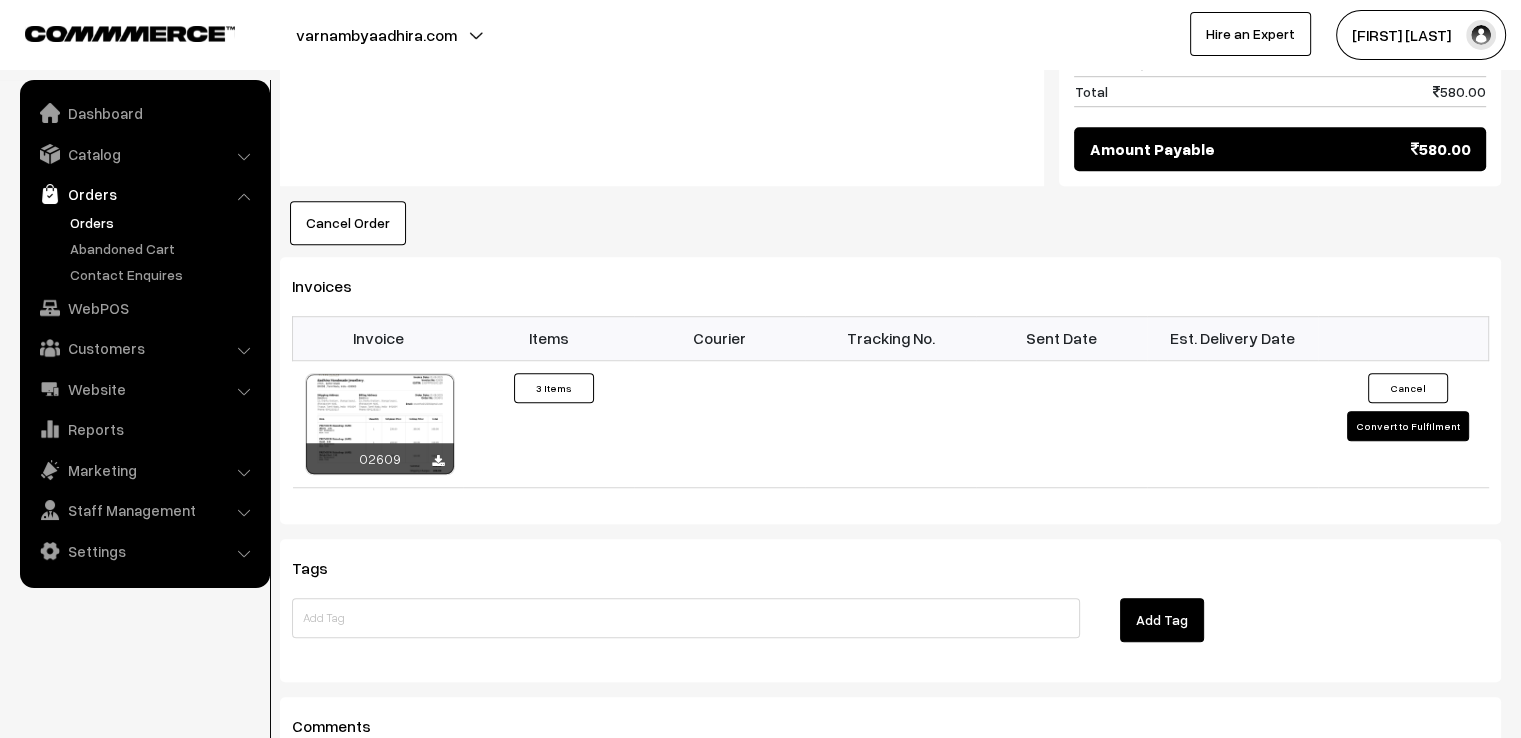 scroll, scrollTop: 1400, scrollLeft: 0, axis: vertical 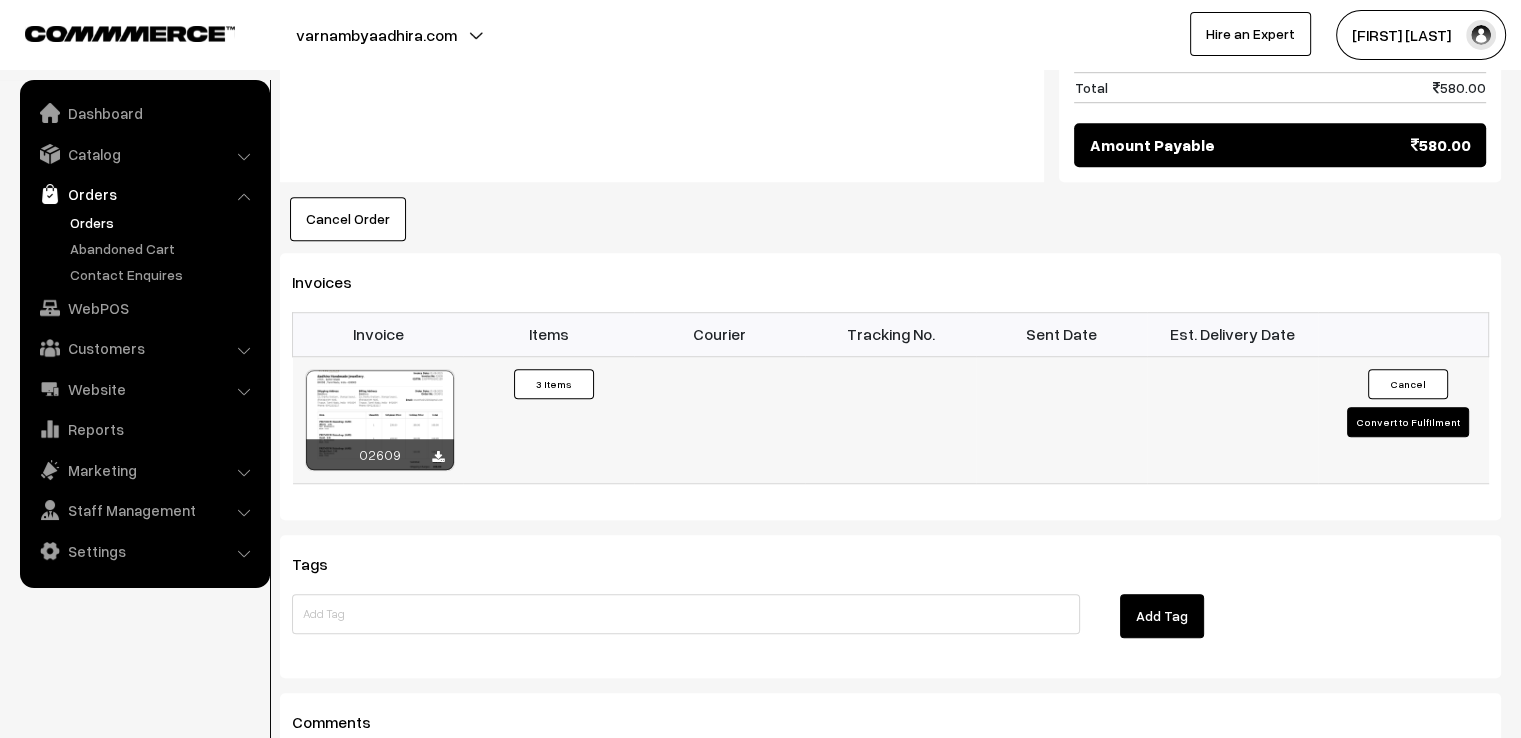 click on "Convert to Fulfilment" at bounding box center [1408, 422] 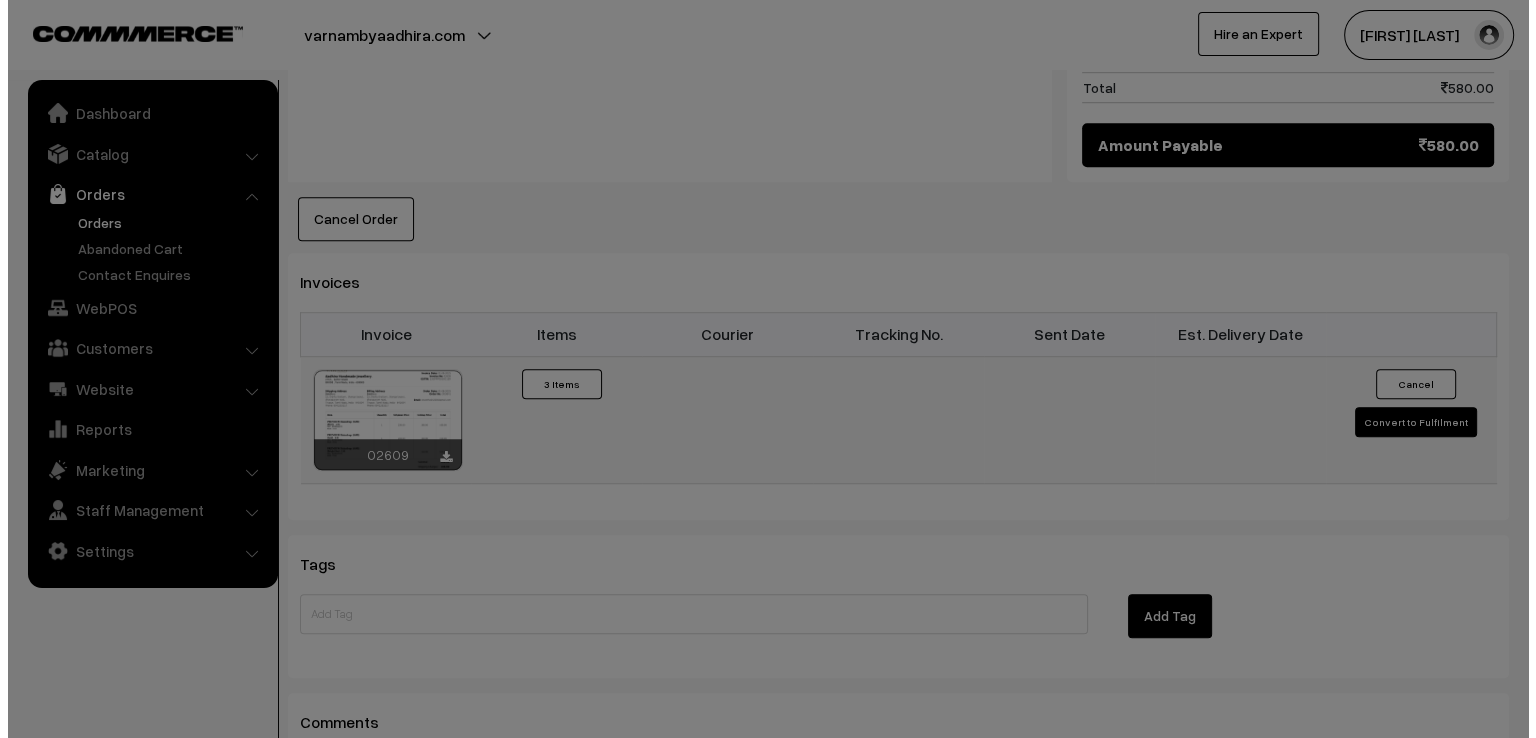 scroll, scrollTop: 1401, scrollLeft: 0, axis: vertical 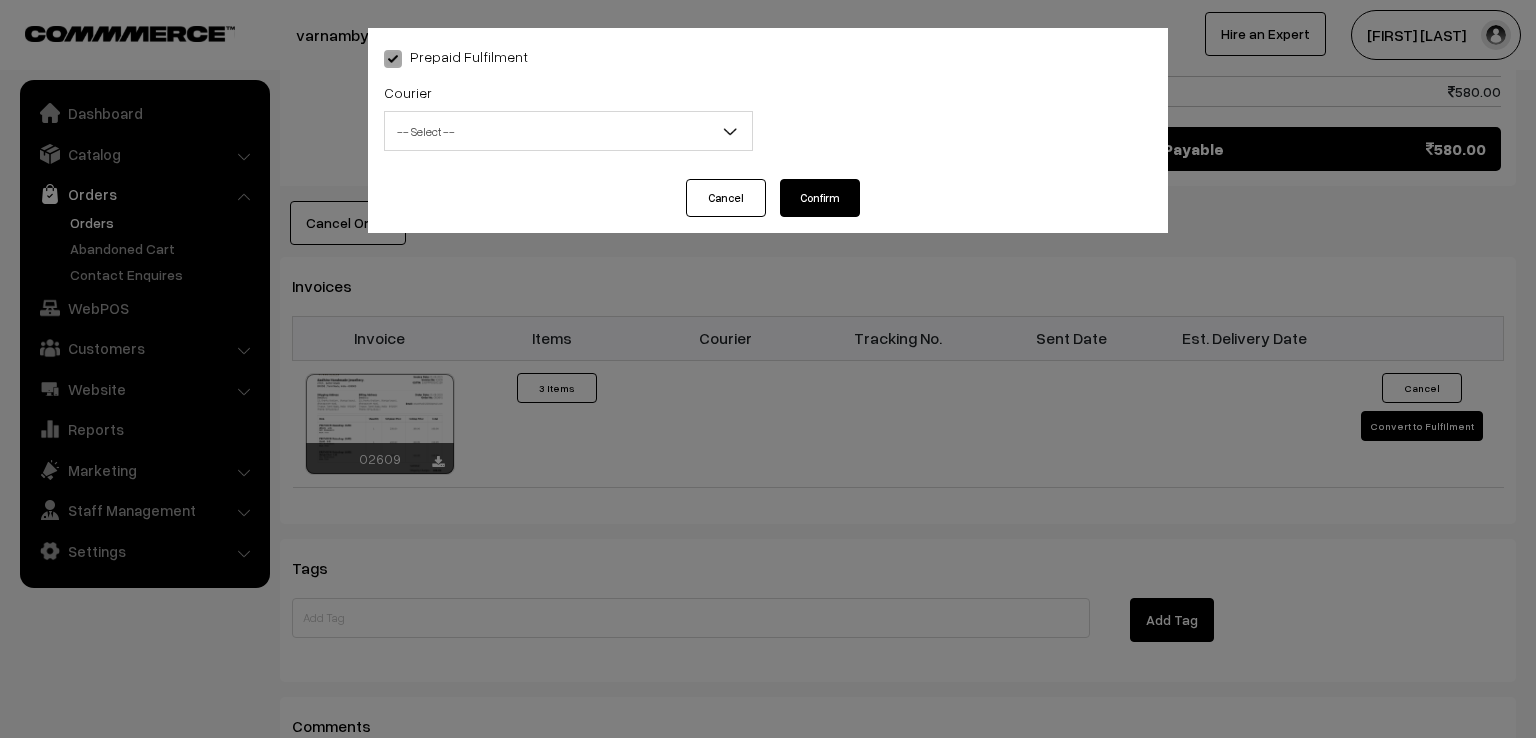 click on "-- Select --" at bounding box center [568, 131] 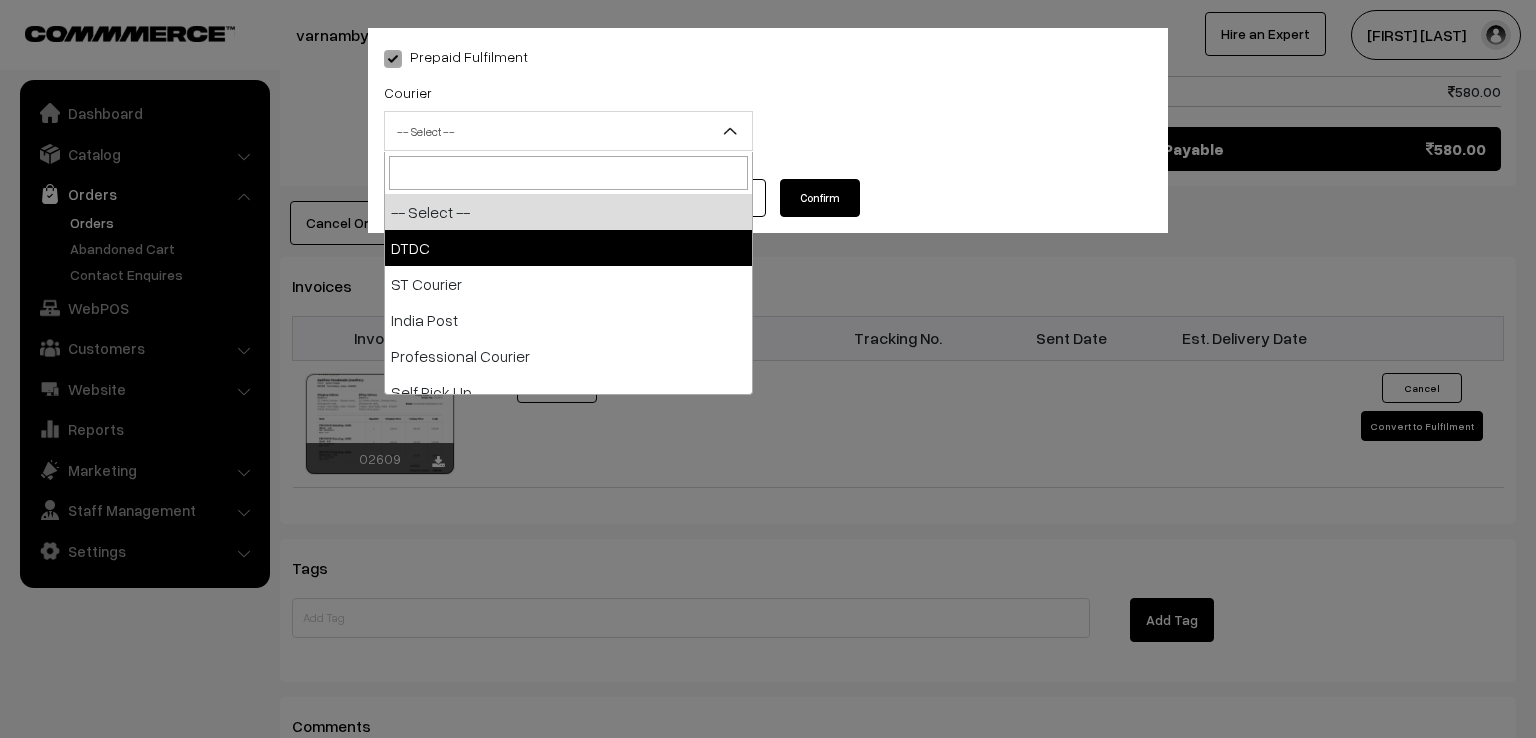 select on "1" 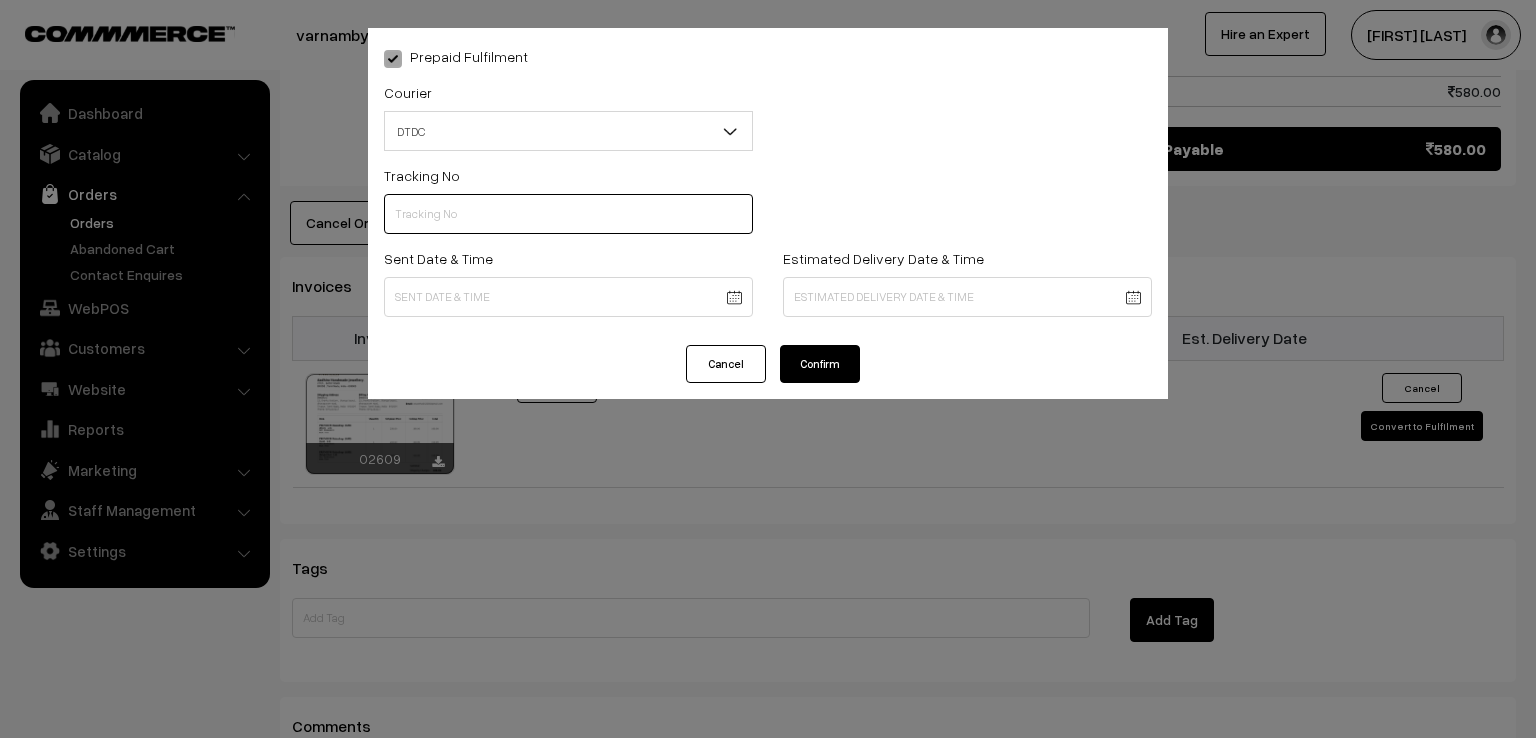 click at bounding box center (568, 214) 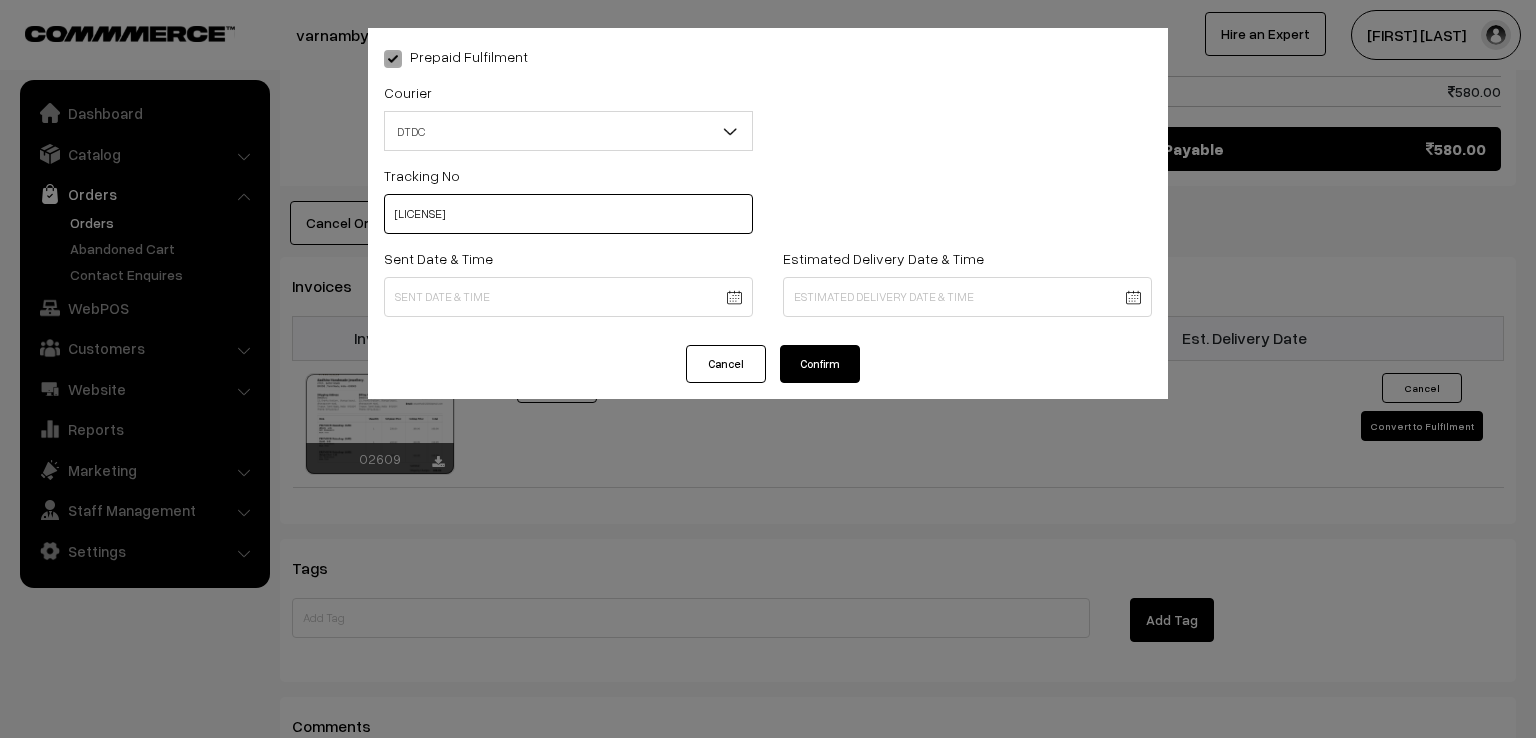 type on "d" 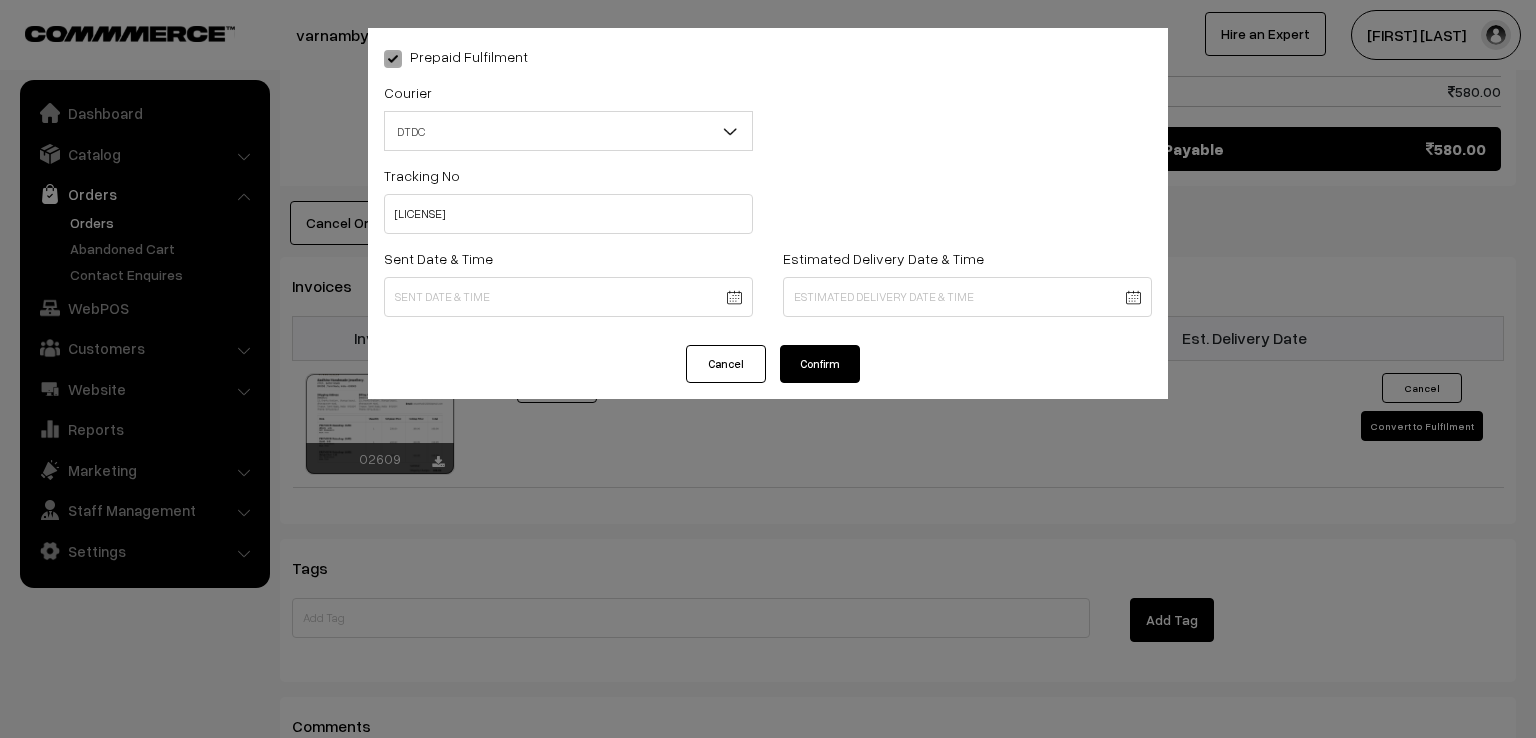 click on "Sent Date & Time" at bounding box center (568, 287) 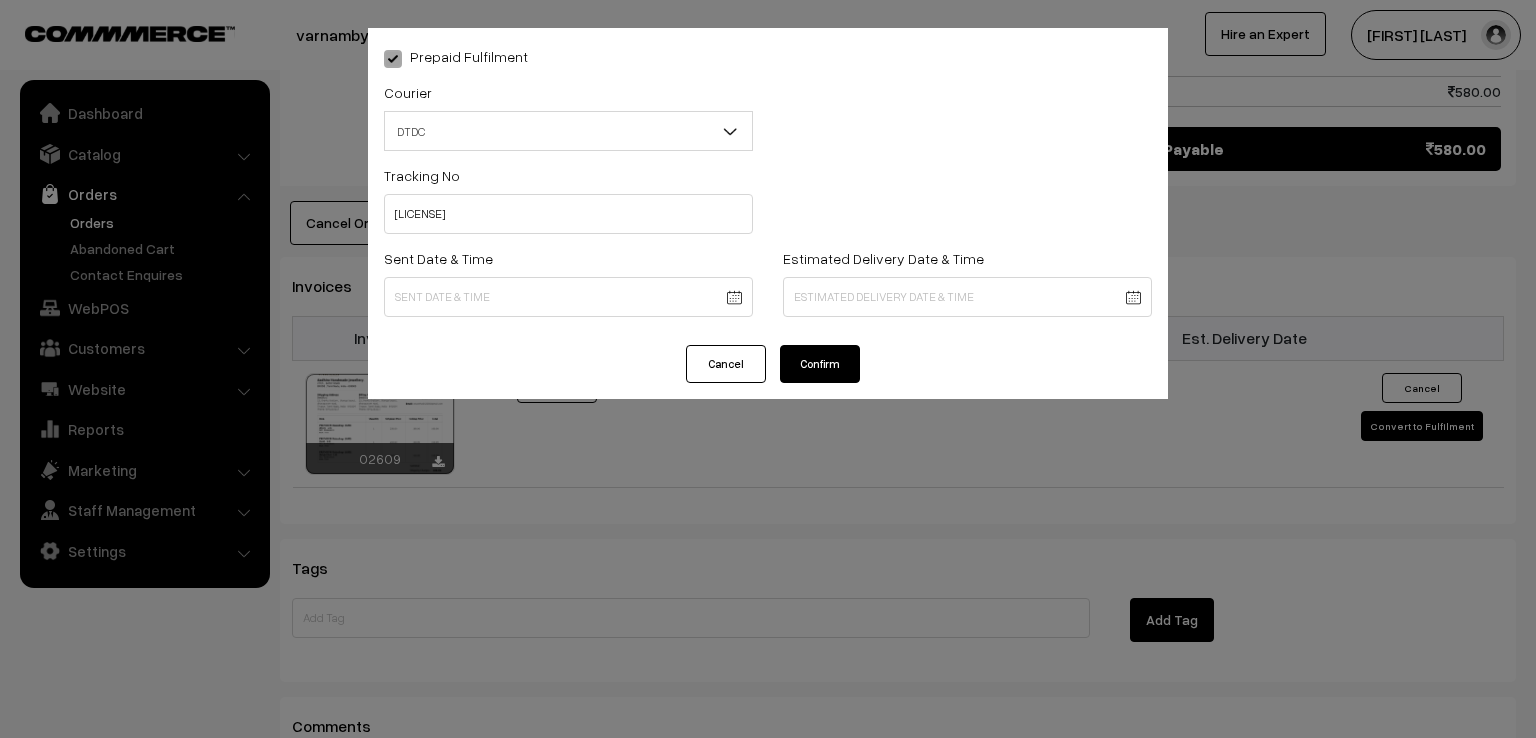 click on "Thank you for showing interest. Our team will call you shortly.
Close
varnambyaadhira.com
Go to Website
Create New Store" at bounding box center (768, -185) 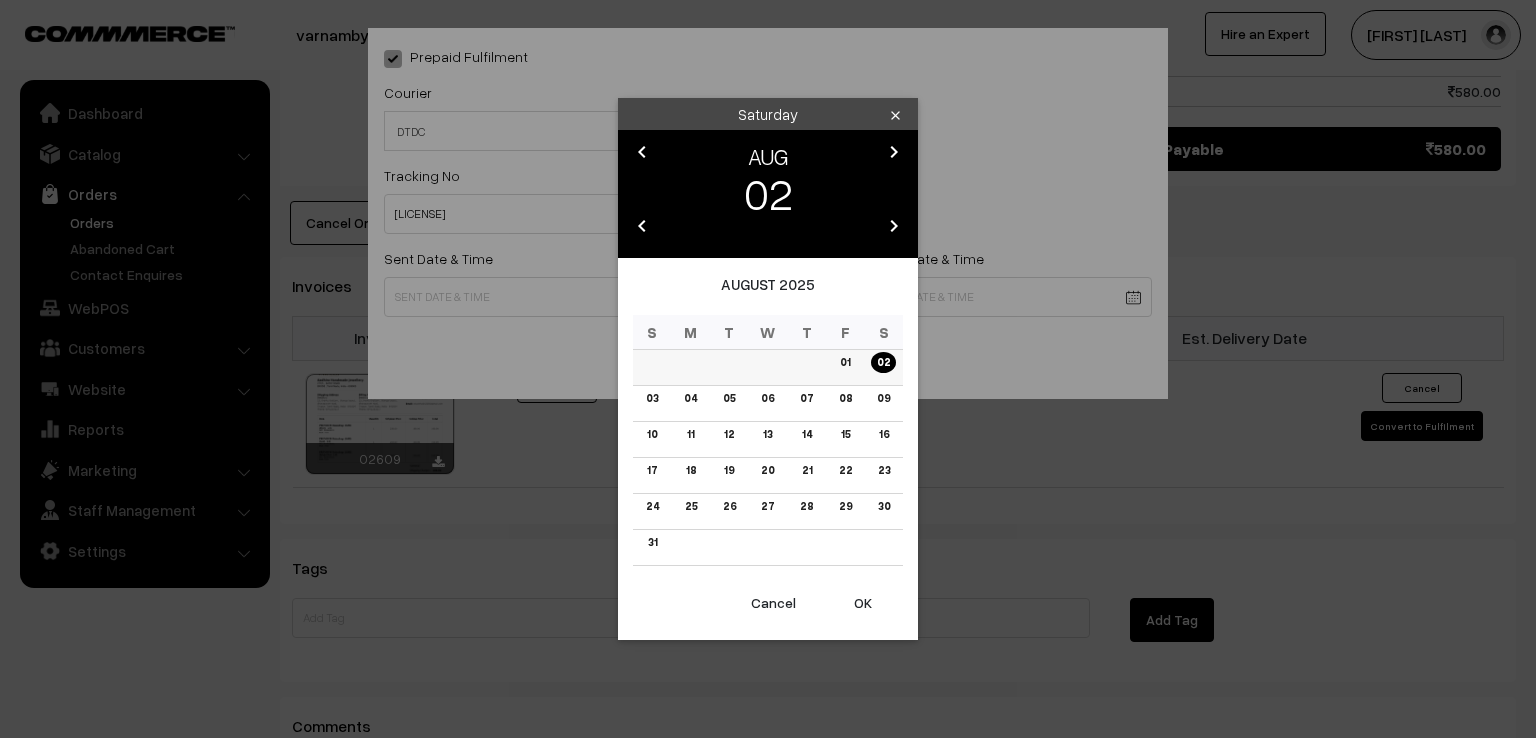 click on "01" at bounding box center (845, 362) 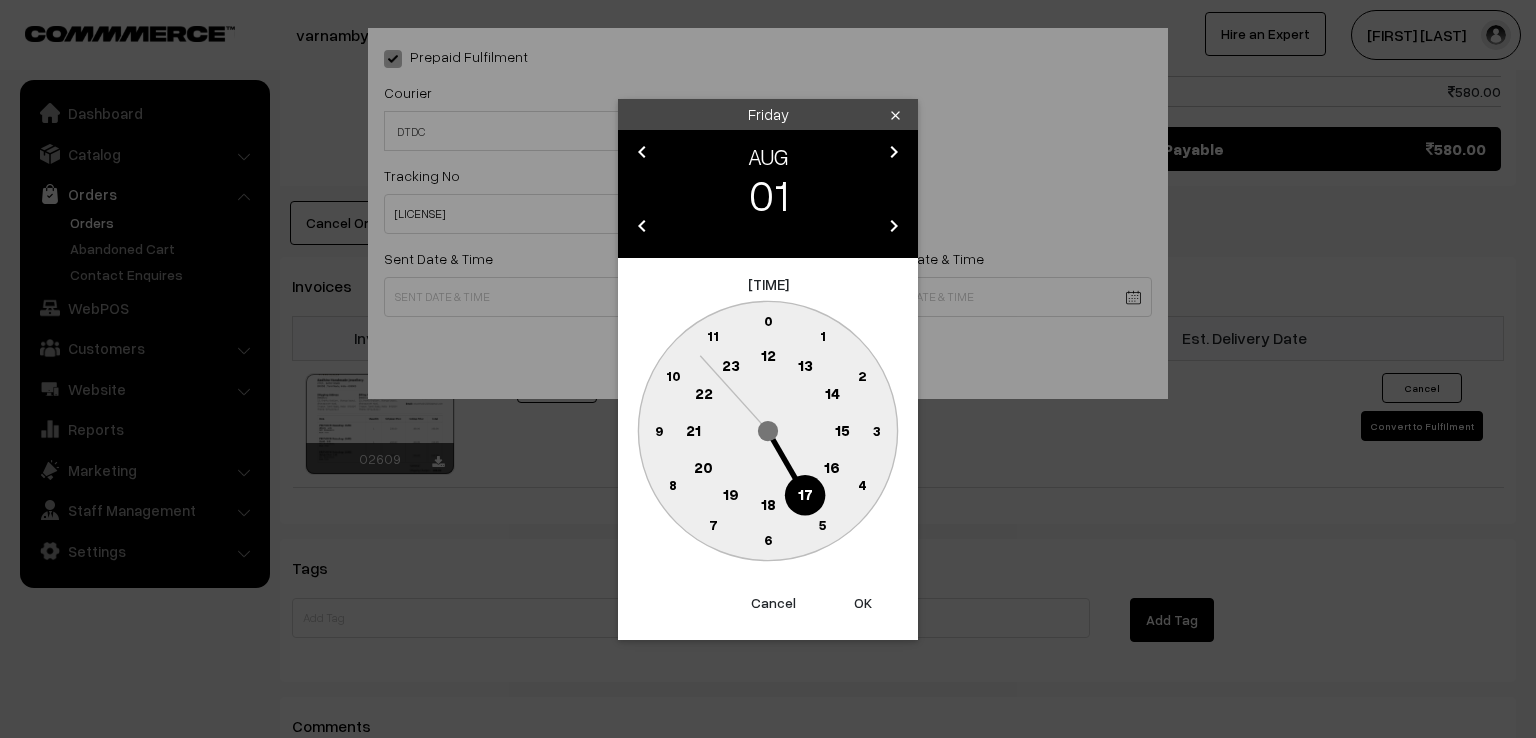 click 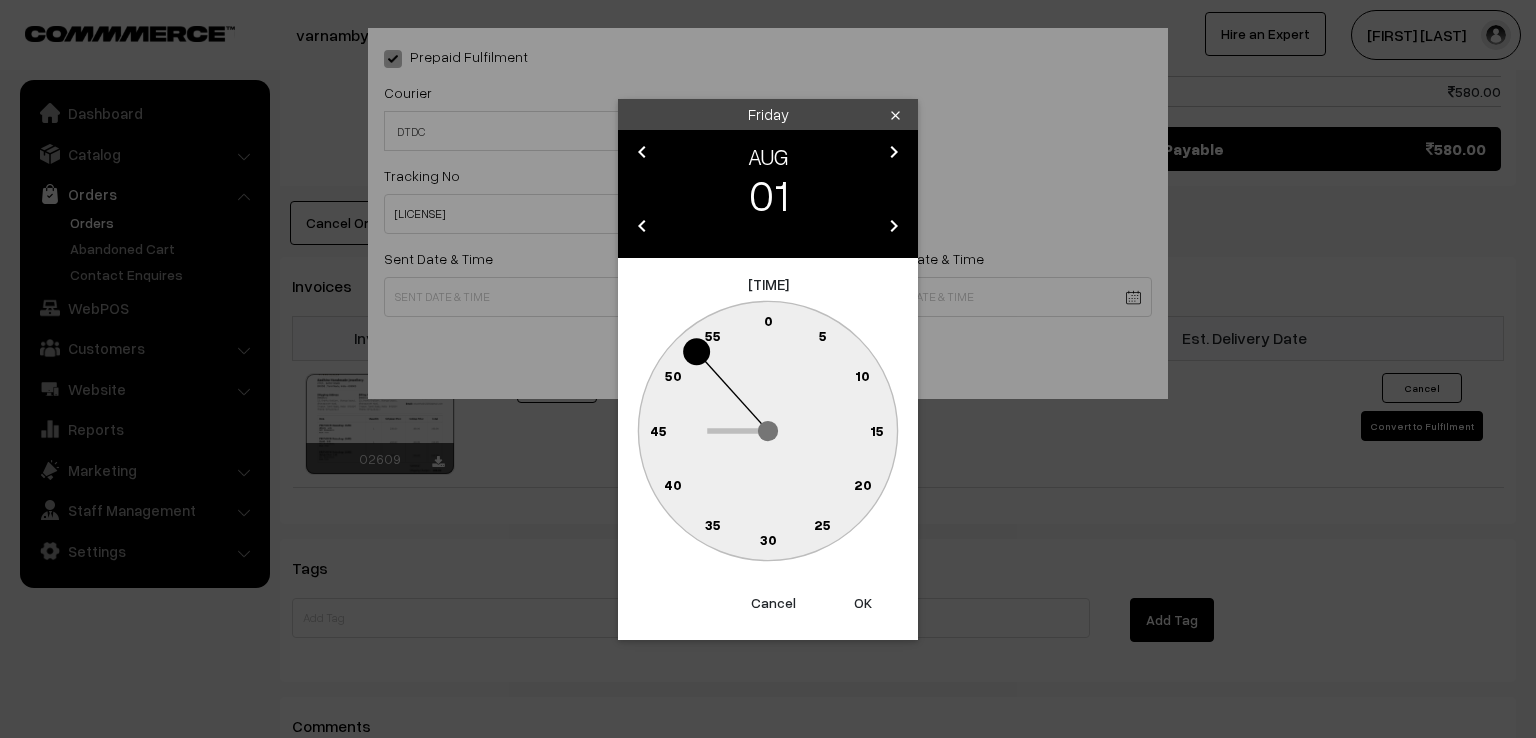 click on "0" 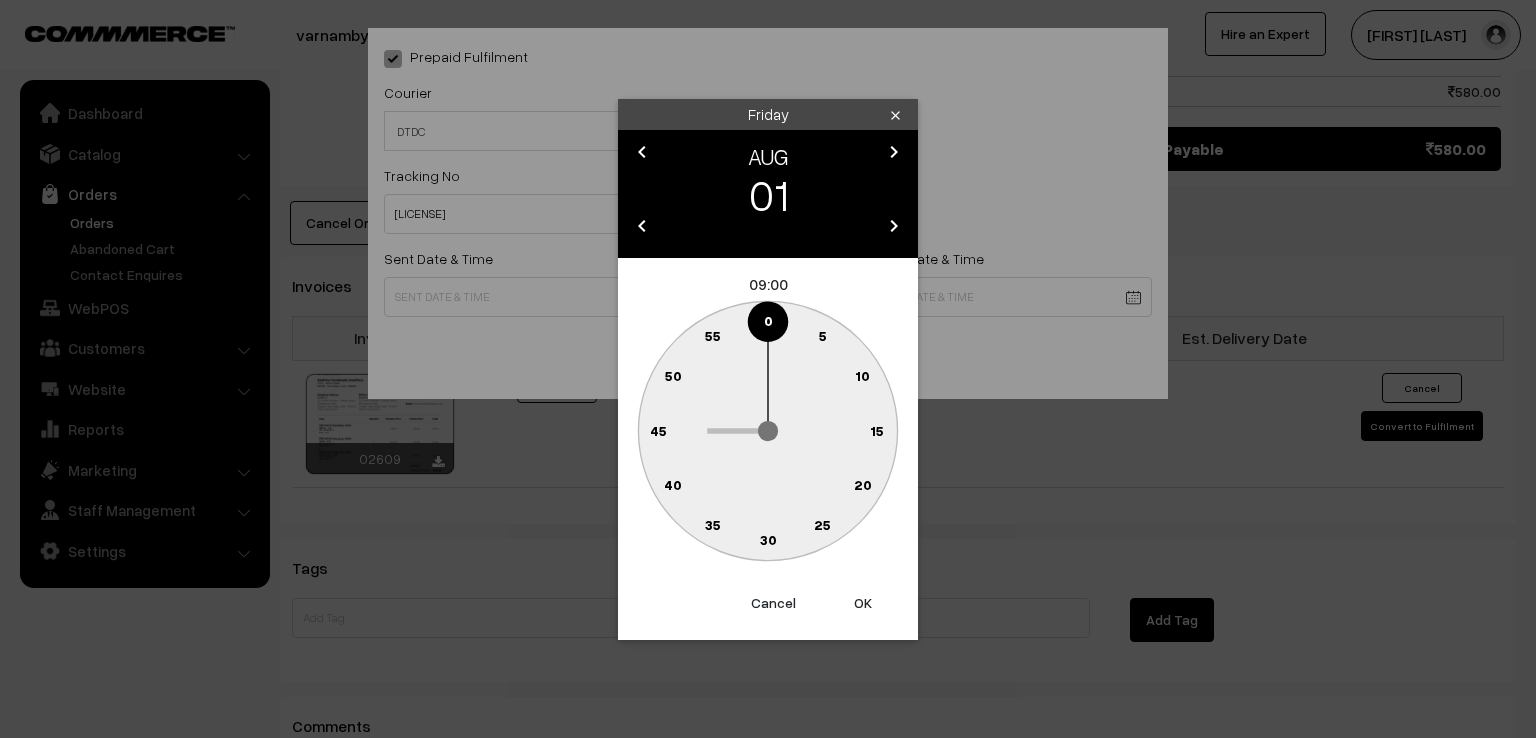 type on "01-08-2025 09:00" 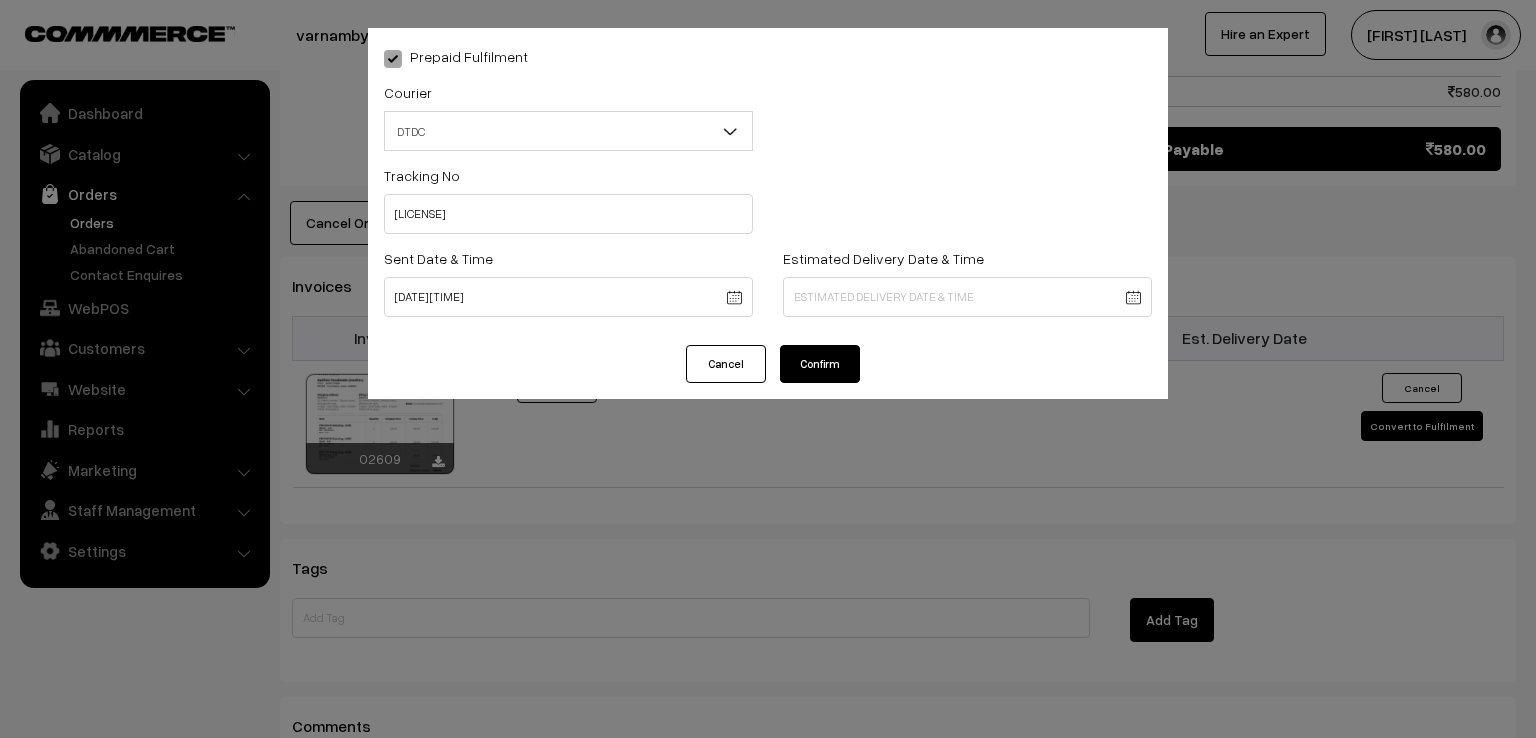 click on "Confirm" at bounding box center [820, 364] 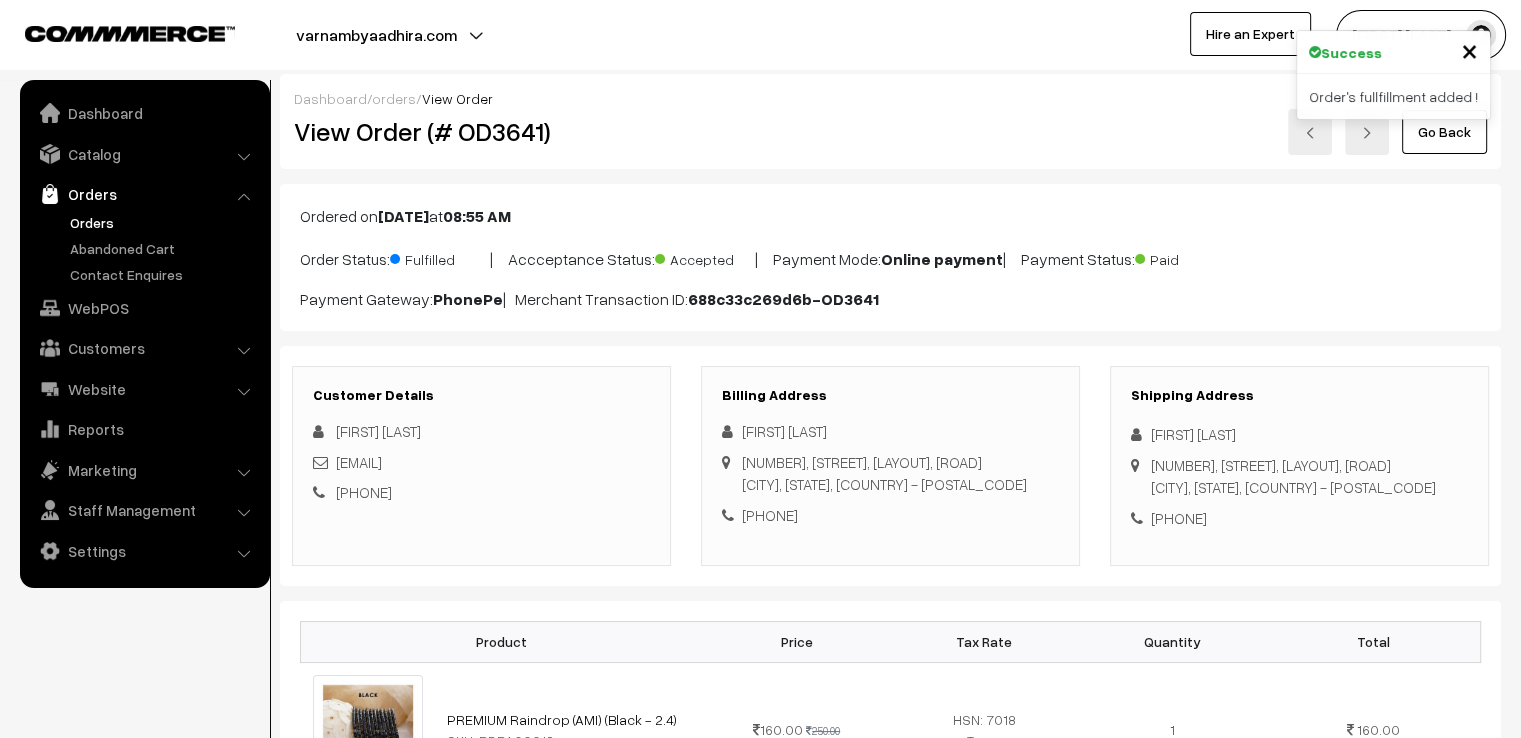 scroll, scrollTop: 0, scrollLeft: 0, axis: both 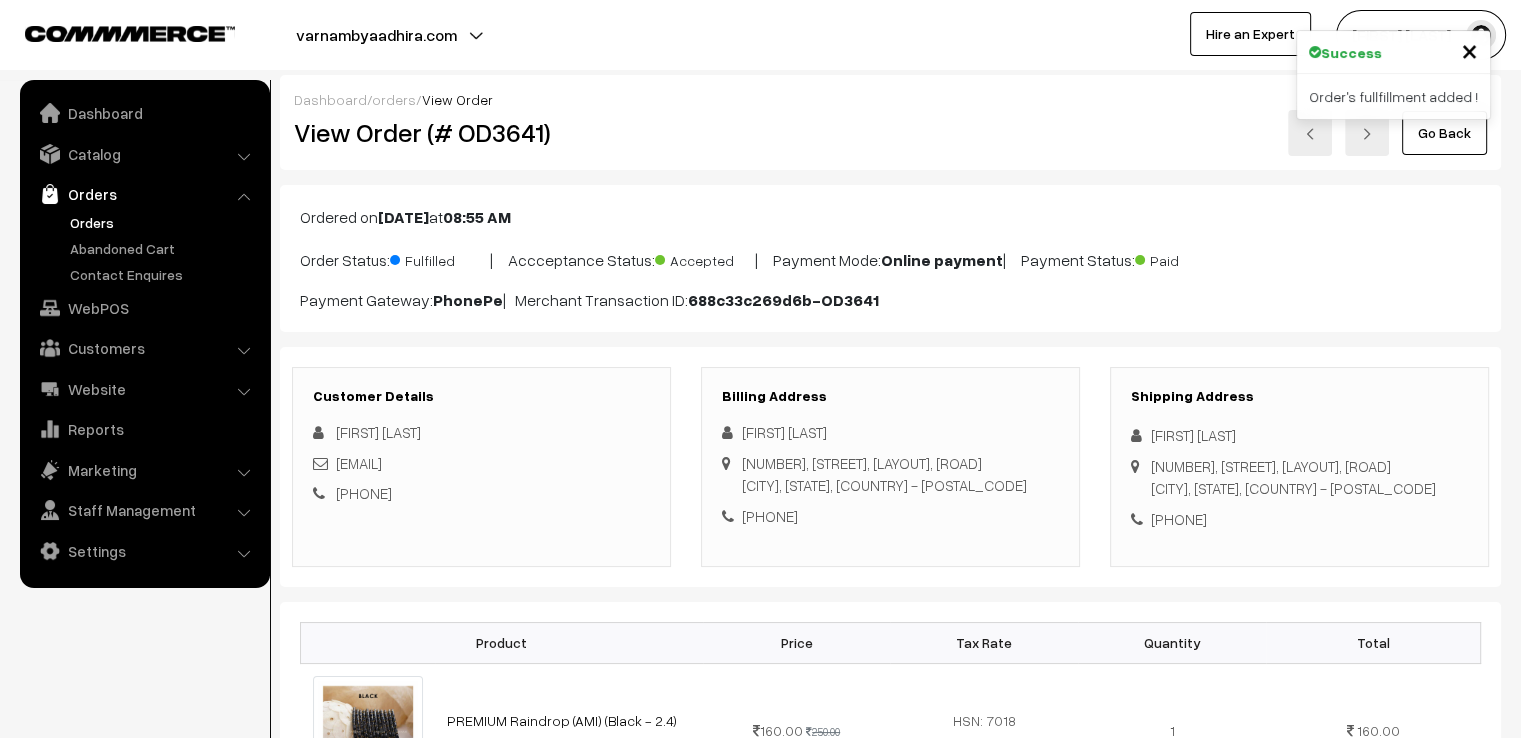 click on "Go Back" at bounding box center (1444, 133) 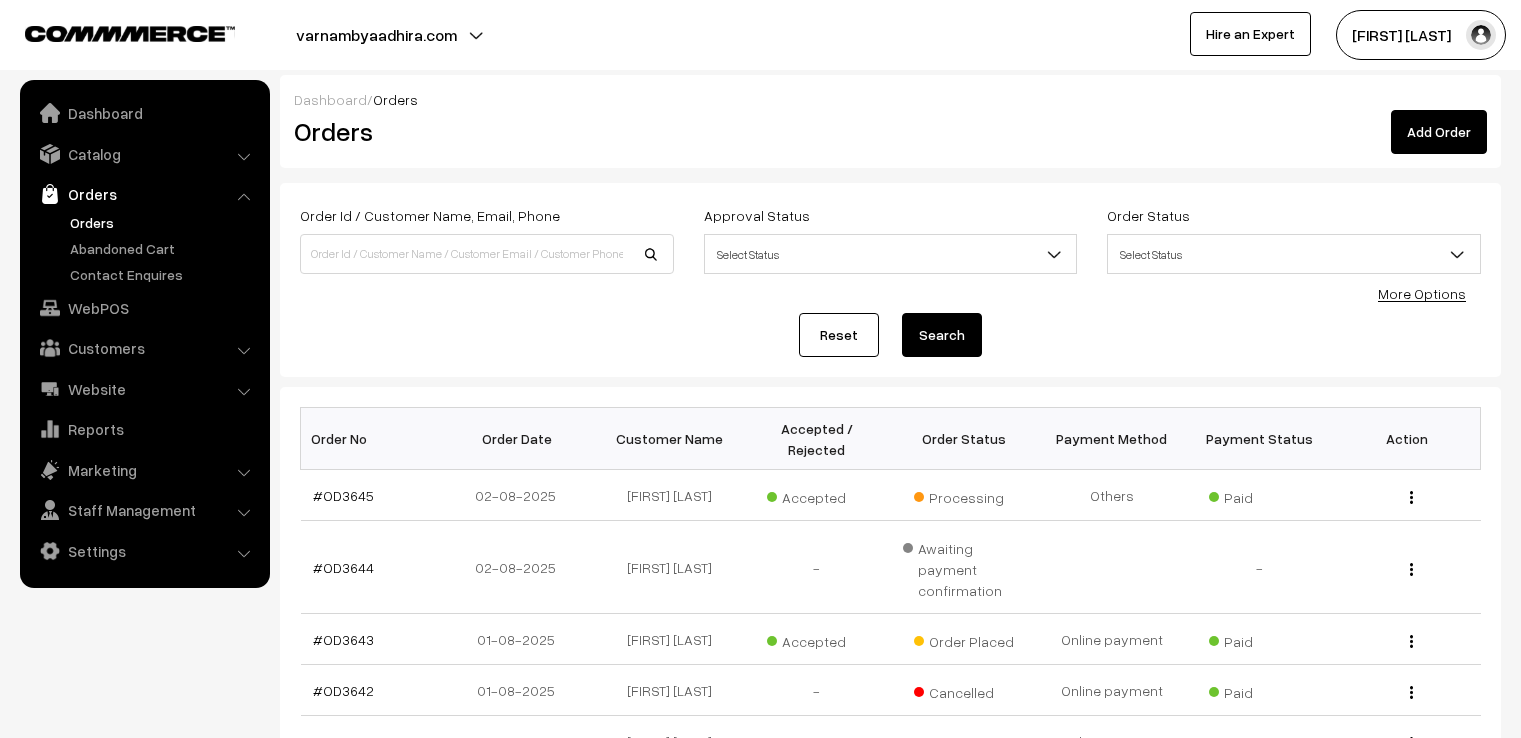 scroll, scrollTop: 0, scrollLeft: 0, axis: both 